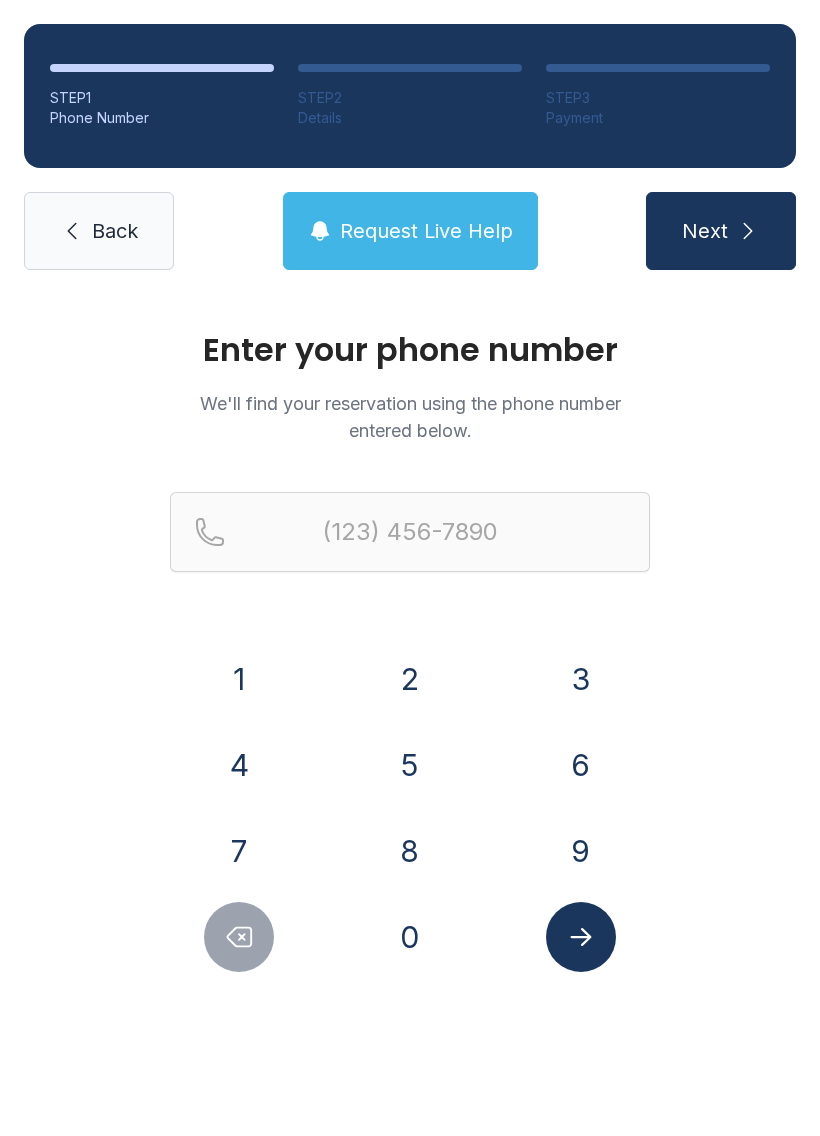 scroll, scrollTop: 0, scrollLeft: 0, axis: both 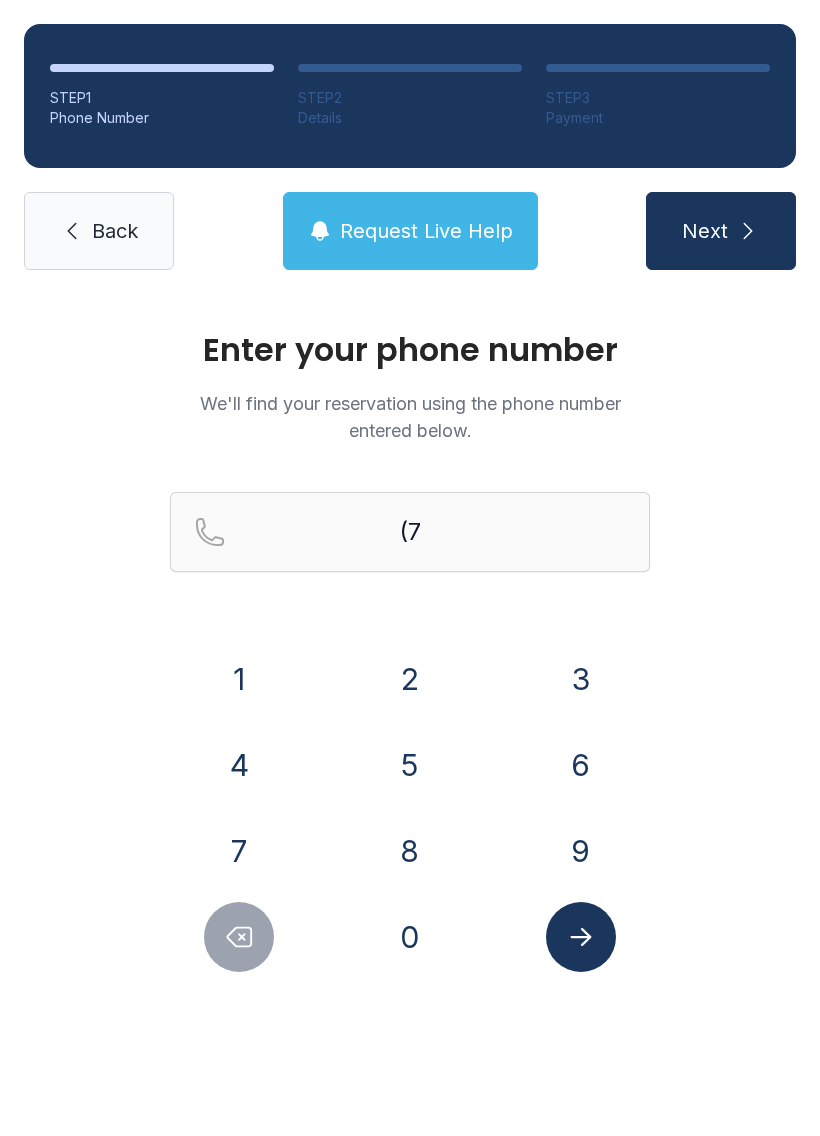 click on "0" at bounding box center [410, 937] 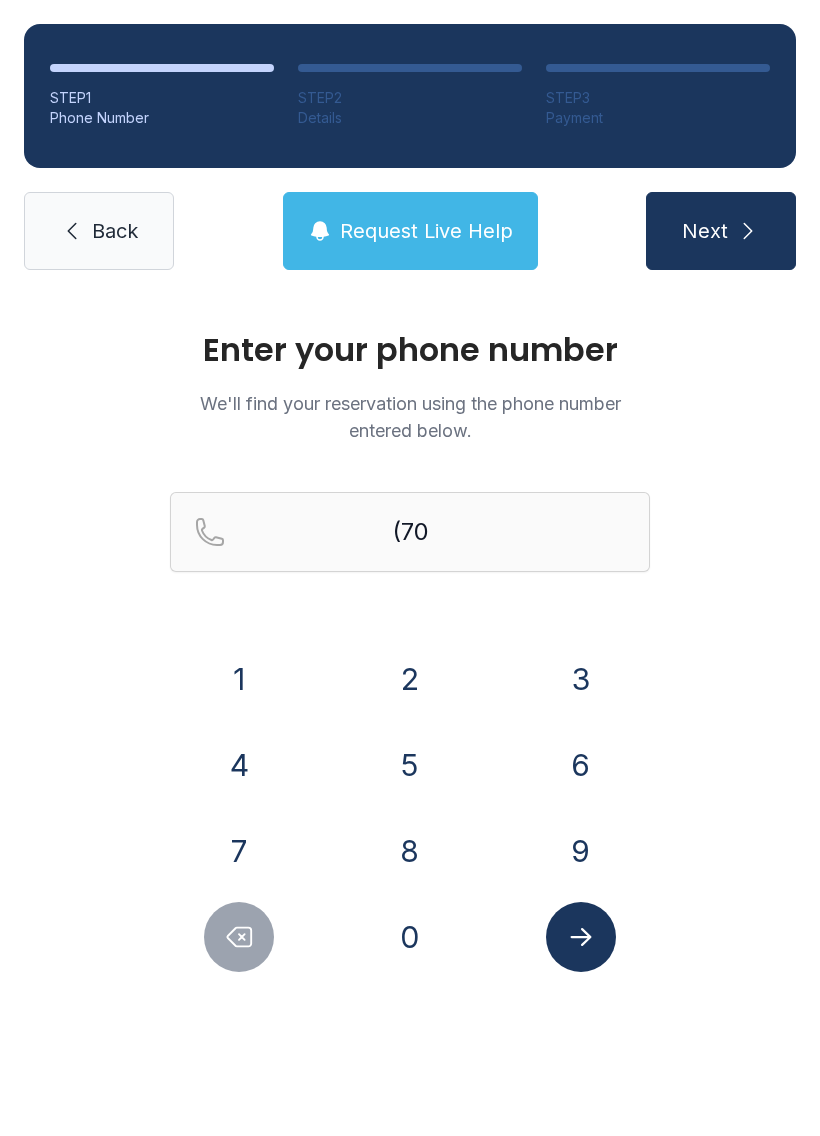 click on "8" at bounding box center (410, 851) 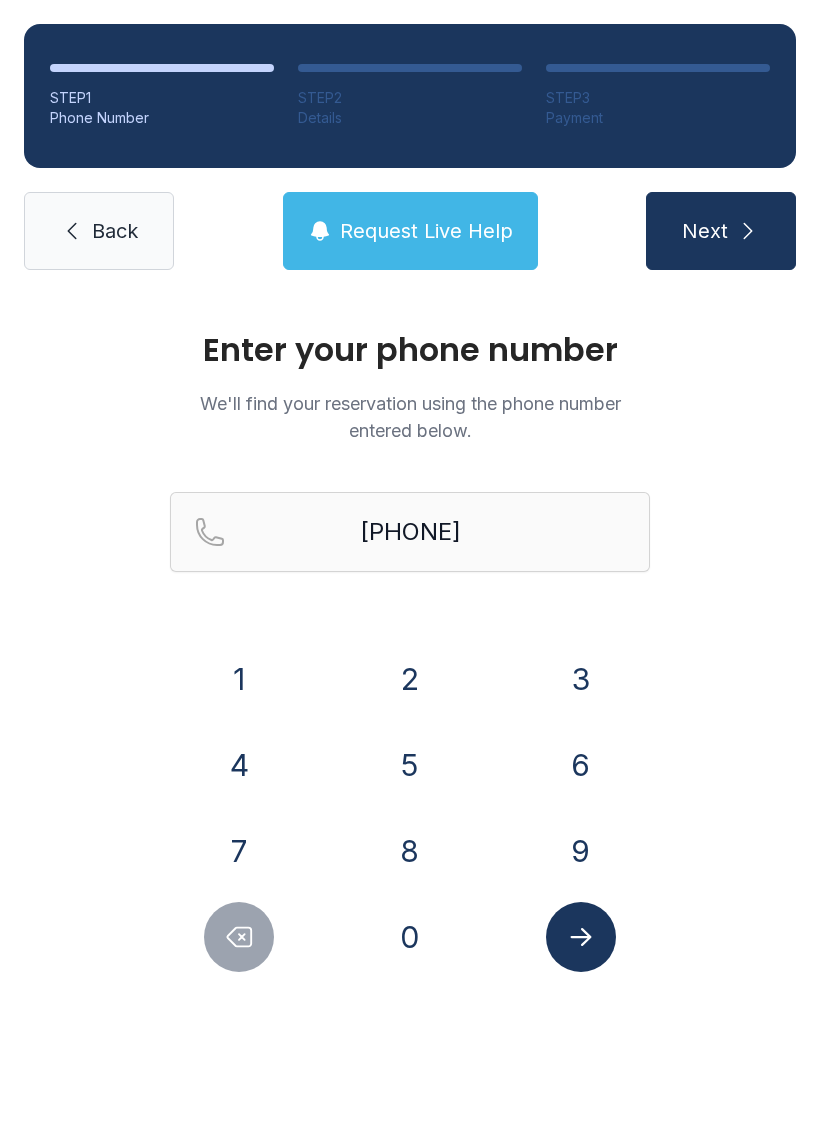 click on "5" at bounding box center (410, 765) 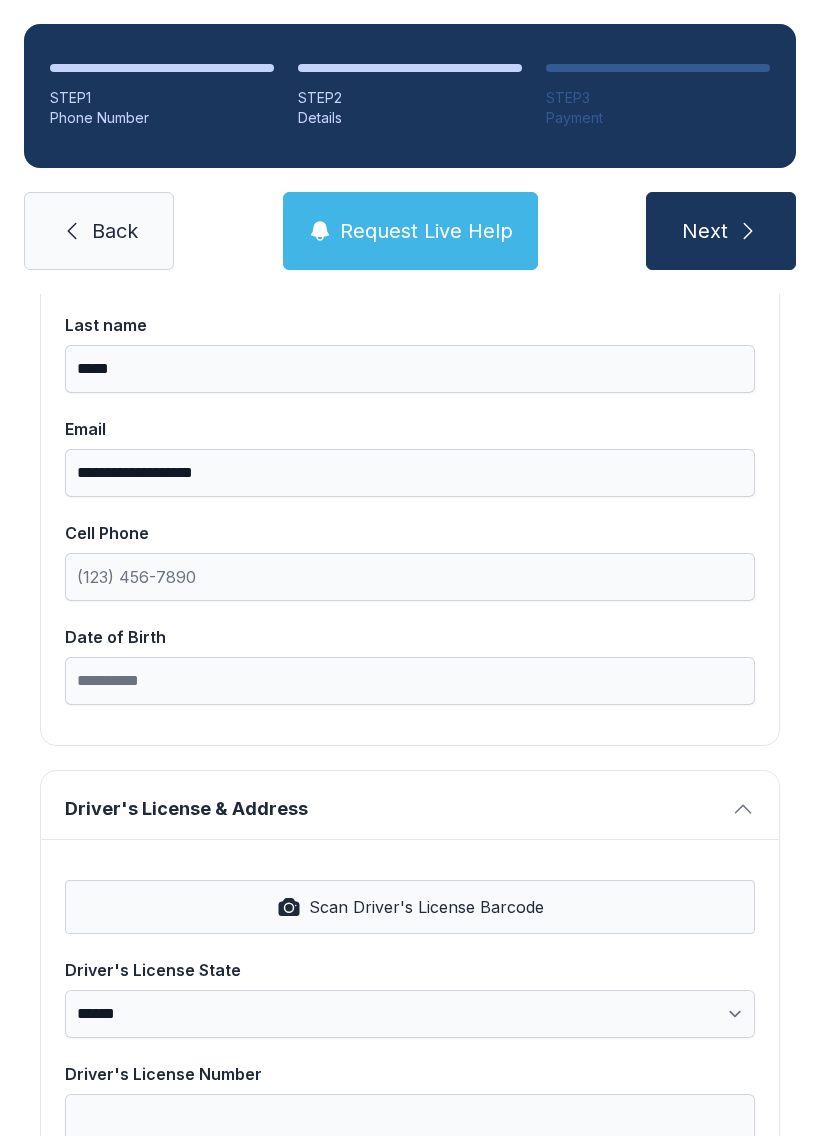scroll, scrollTop: 321, scrollLeft: 0, axis: vertical 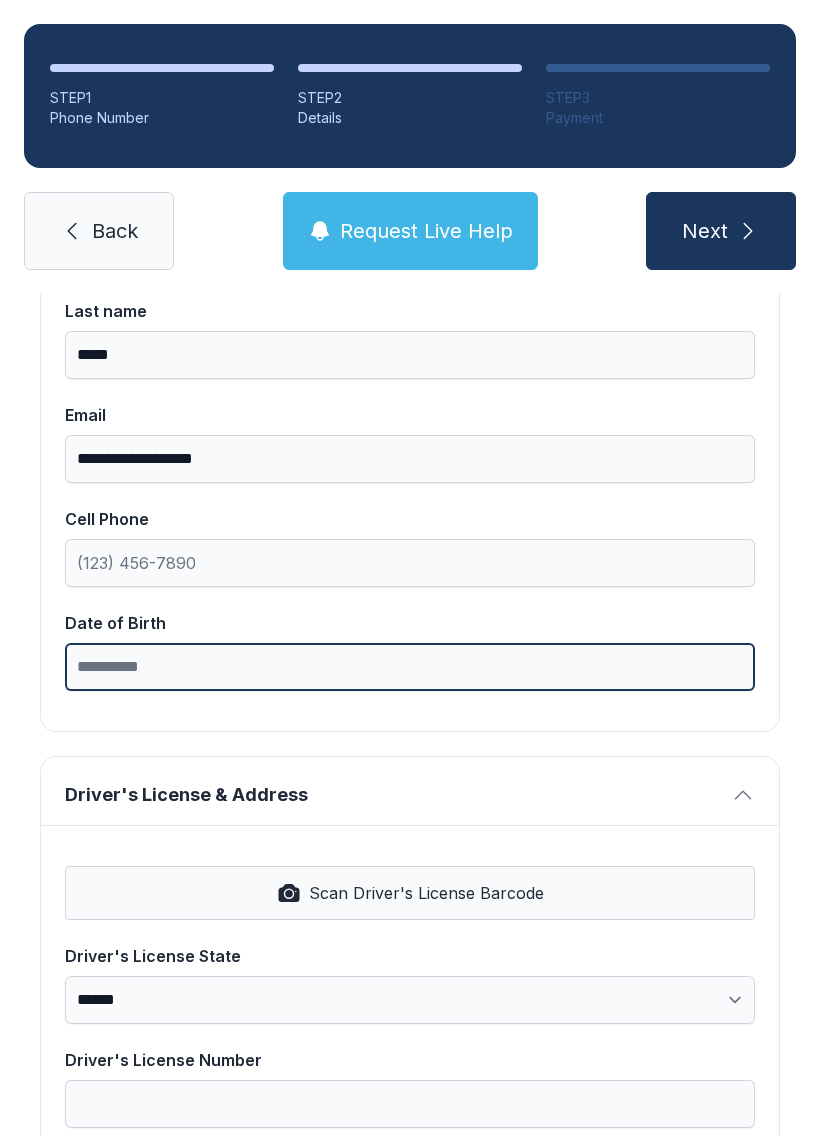 click on "Date of Birth" at bounding box center [410, 667] 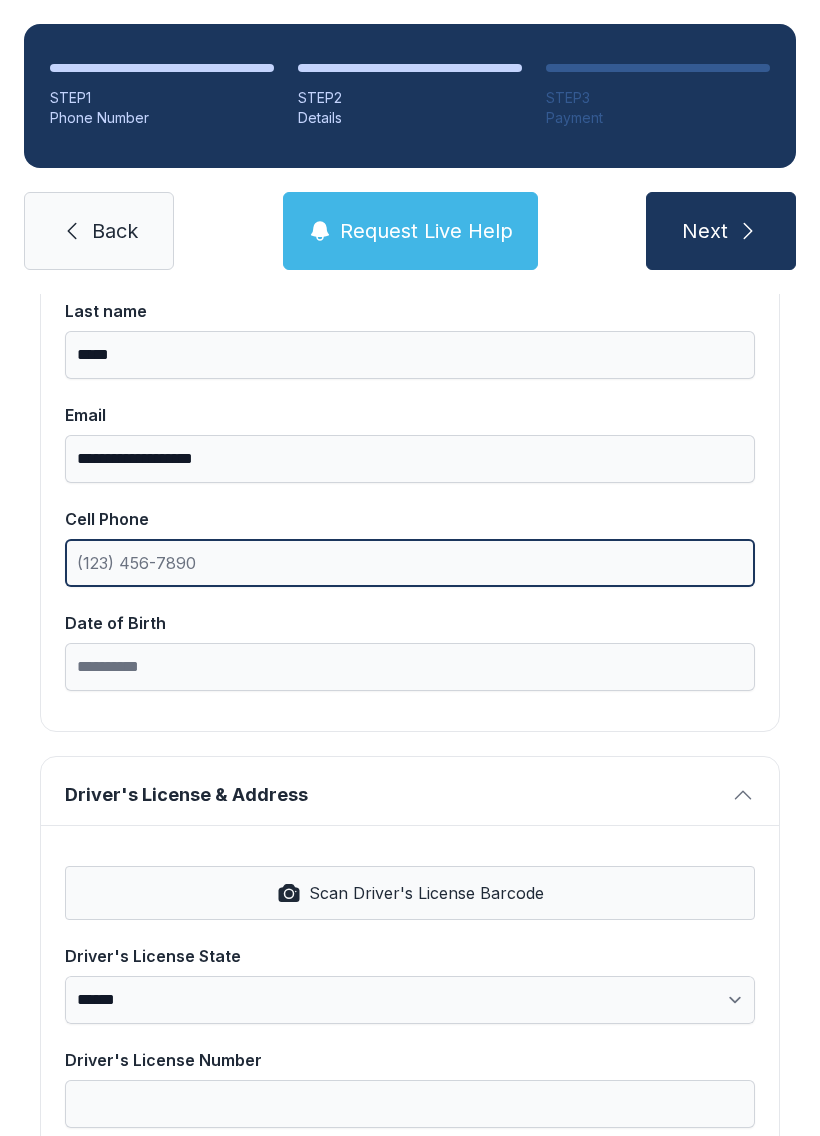 click on "Cell Phone" at bounding box center [410, 563] 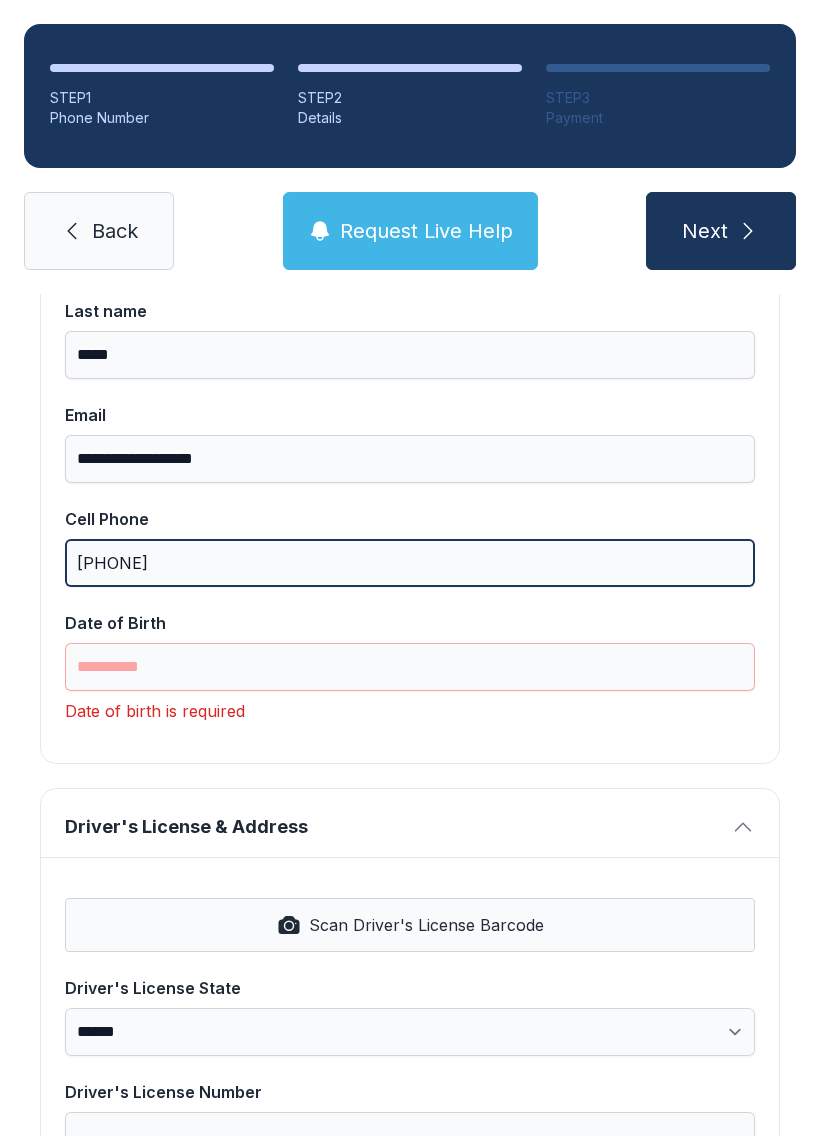 type on "[PHONE]" 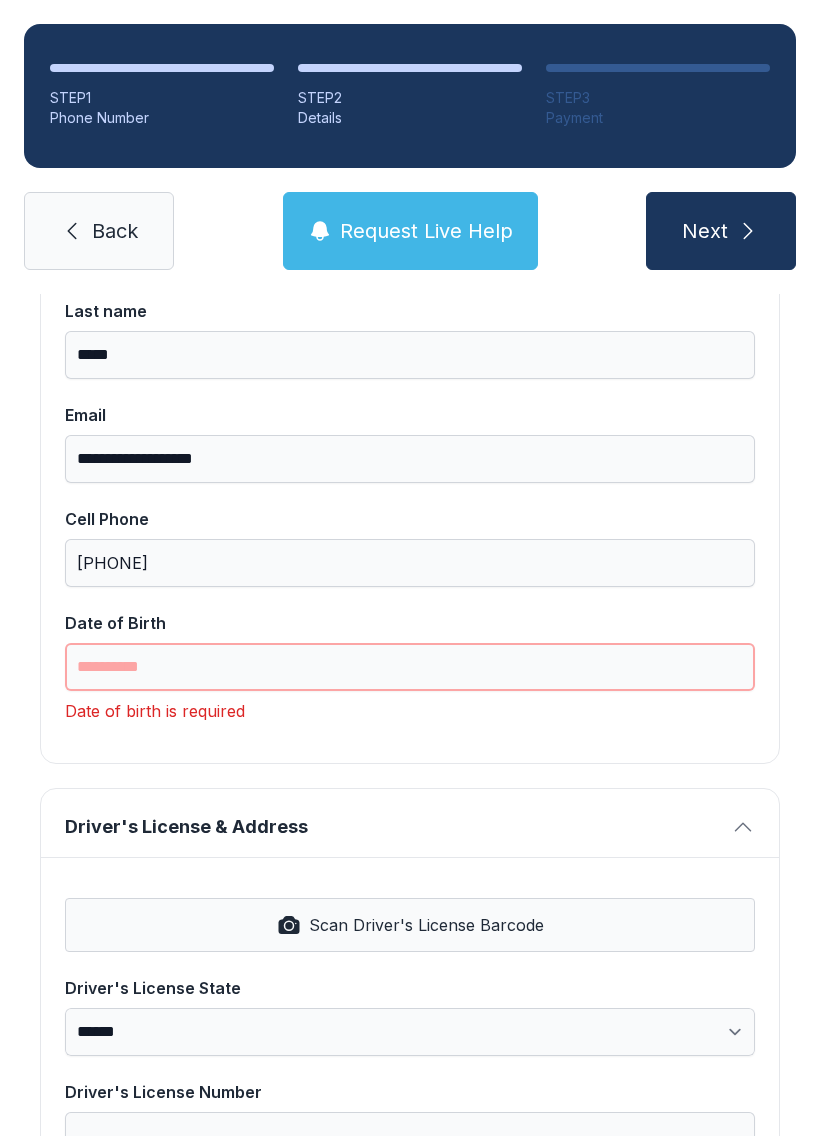 click on "Date of Birth" at bounding box center [410, 667] 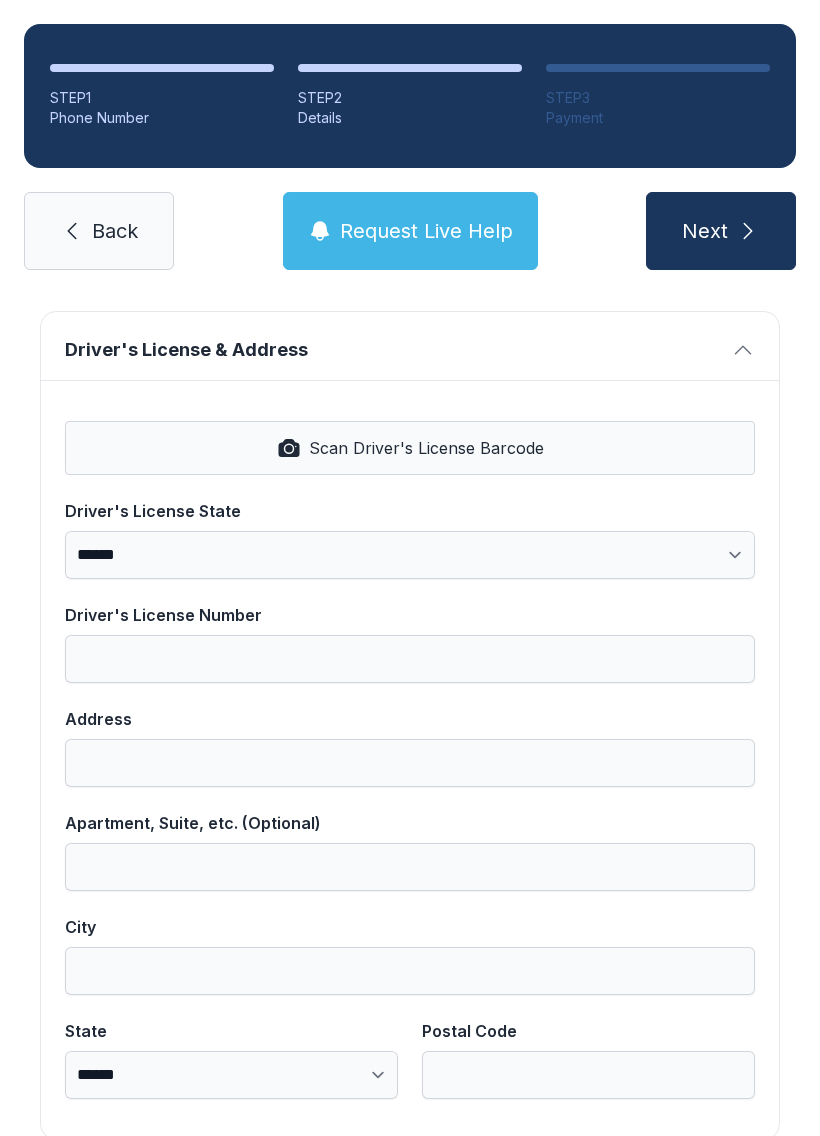 scroll, scrollTop: 779, scrollLeft: 0, axis: vertical 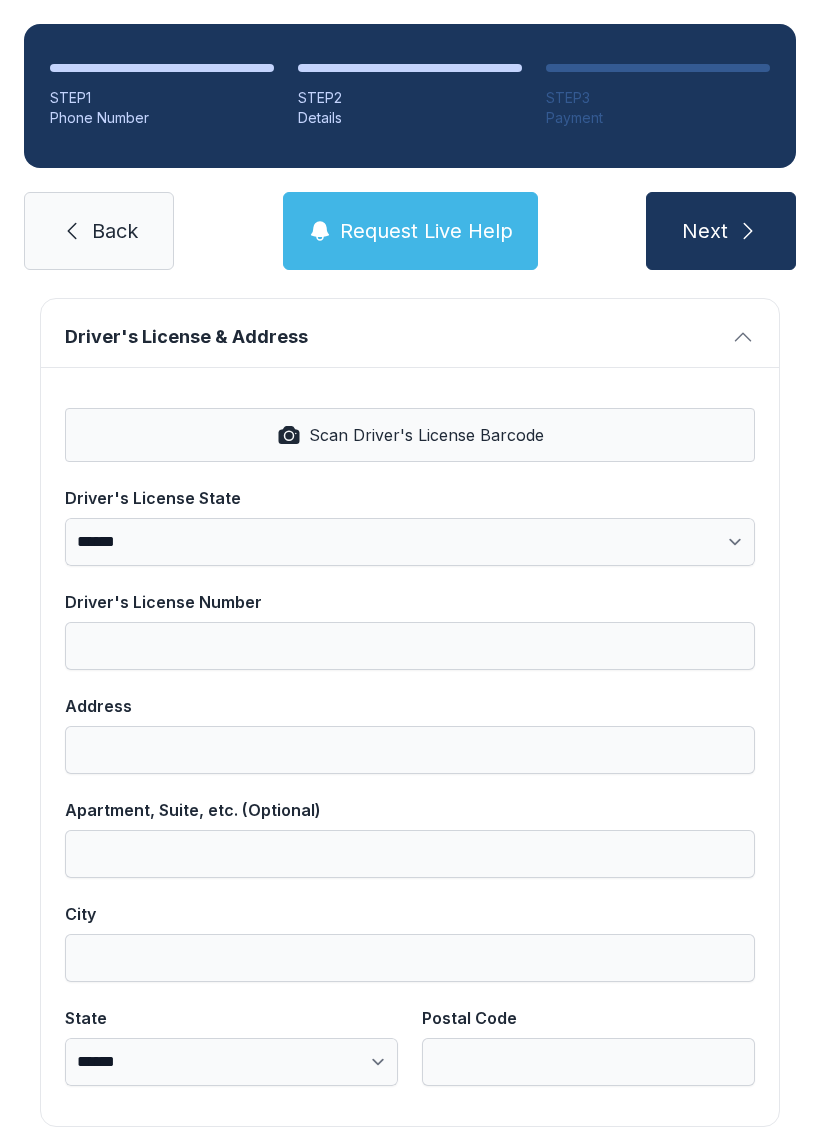 type on "**********" 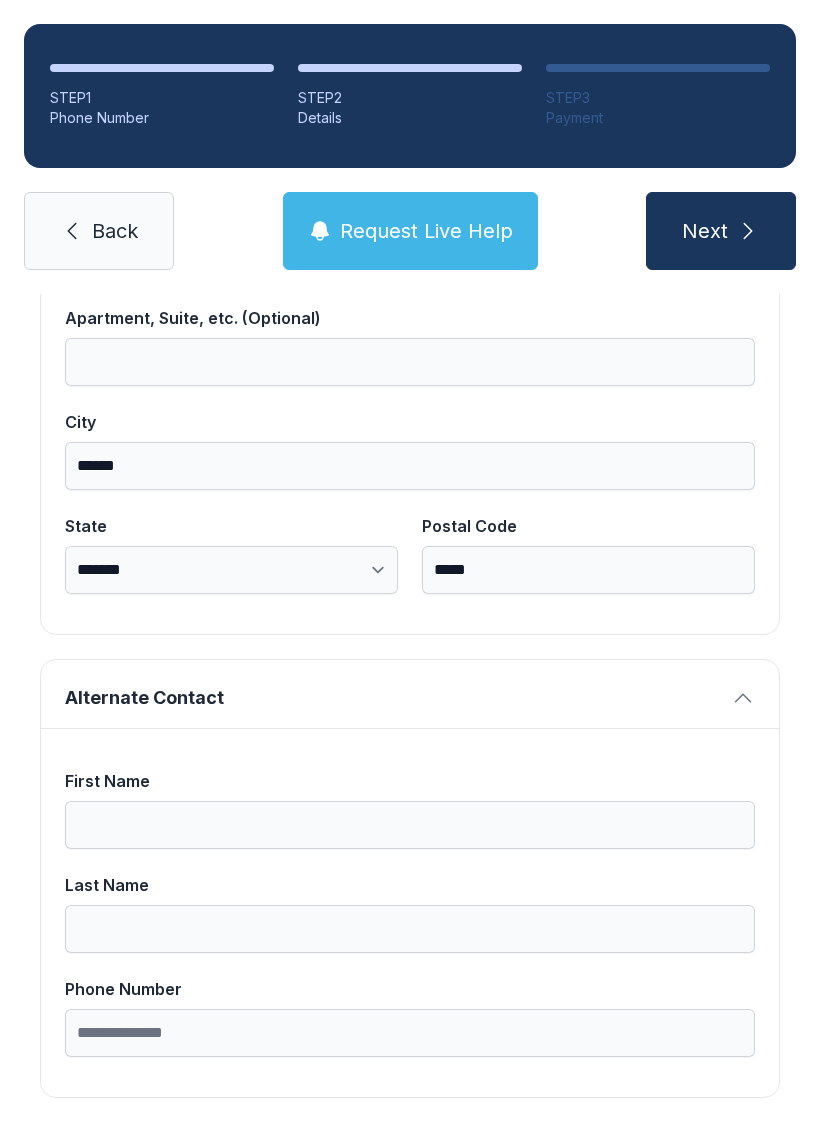 scroll, scrollTop: 1269, scrollLeft: 0, axis: vertical 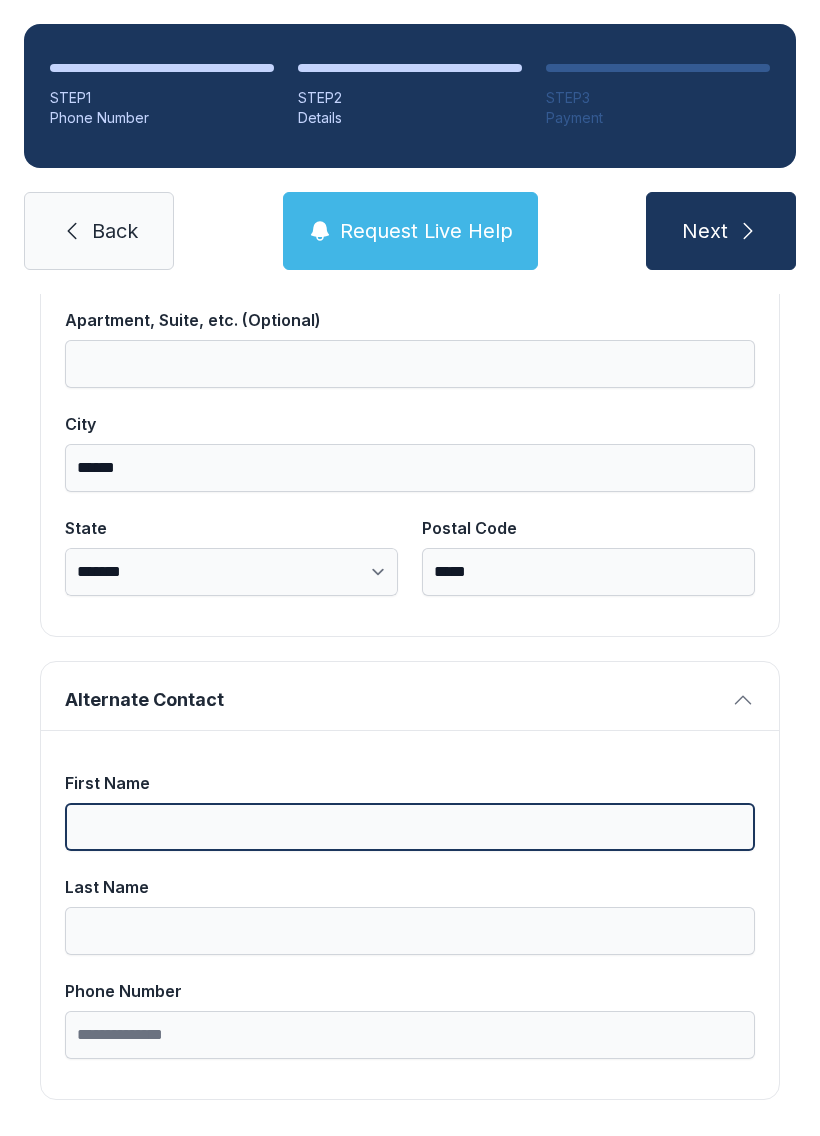click on "First Name" at bounding box center (410, 827) 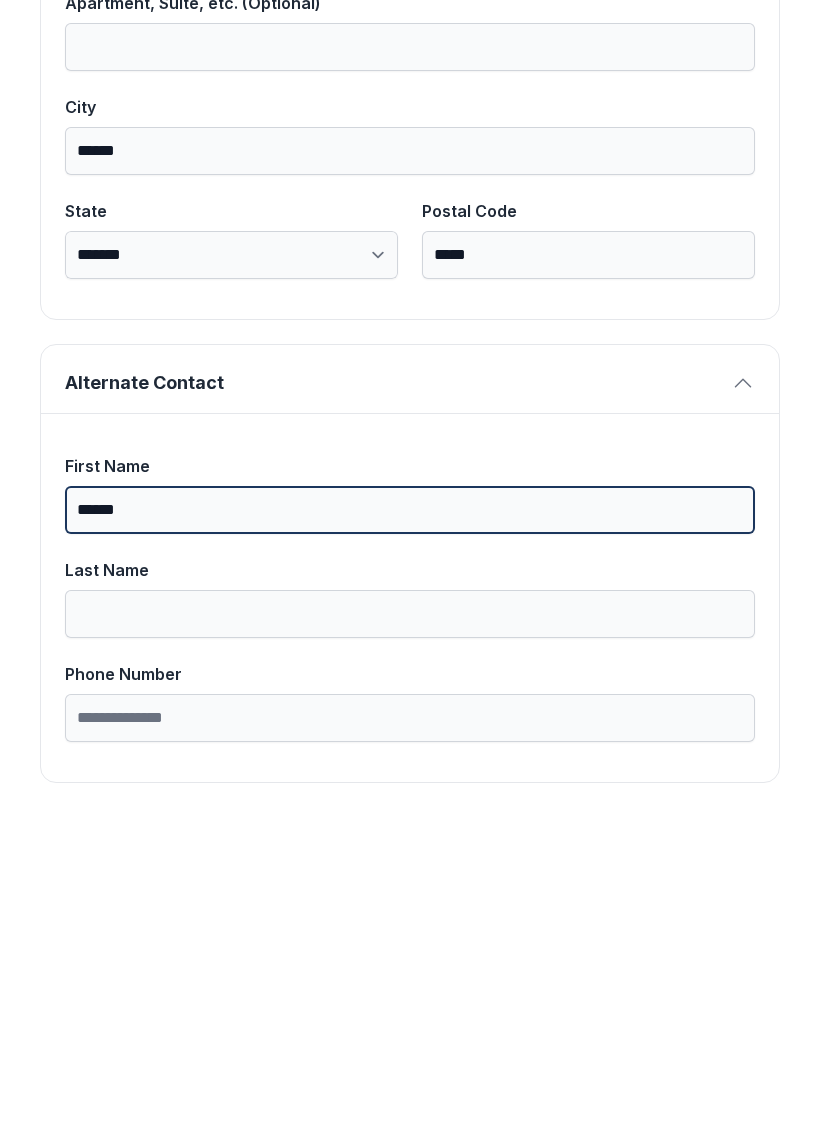 type on "******" 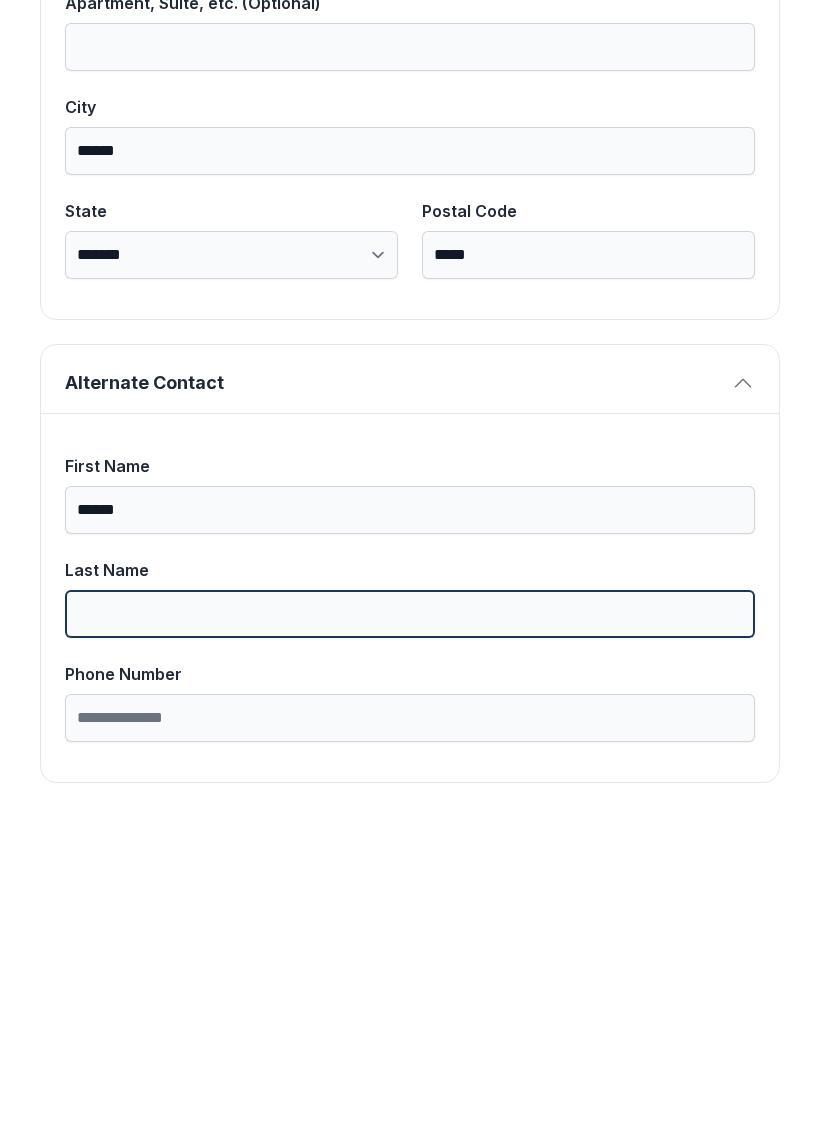 click on "Last Name" at bounding box center [410, 931] 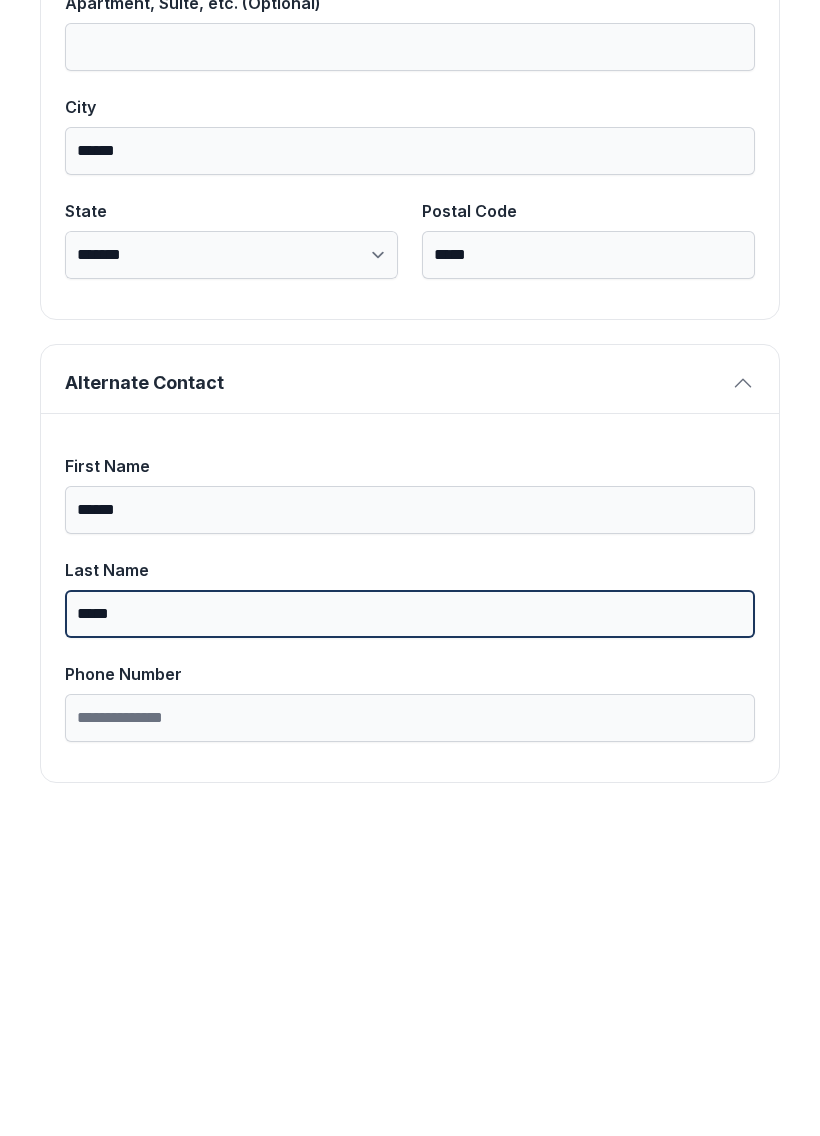 type on "*****" 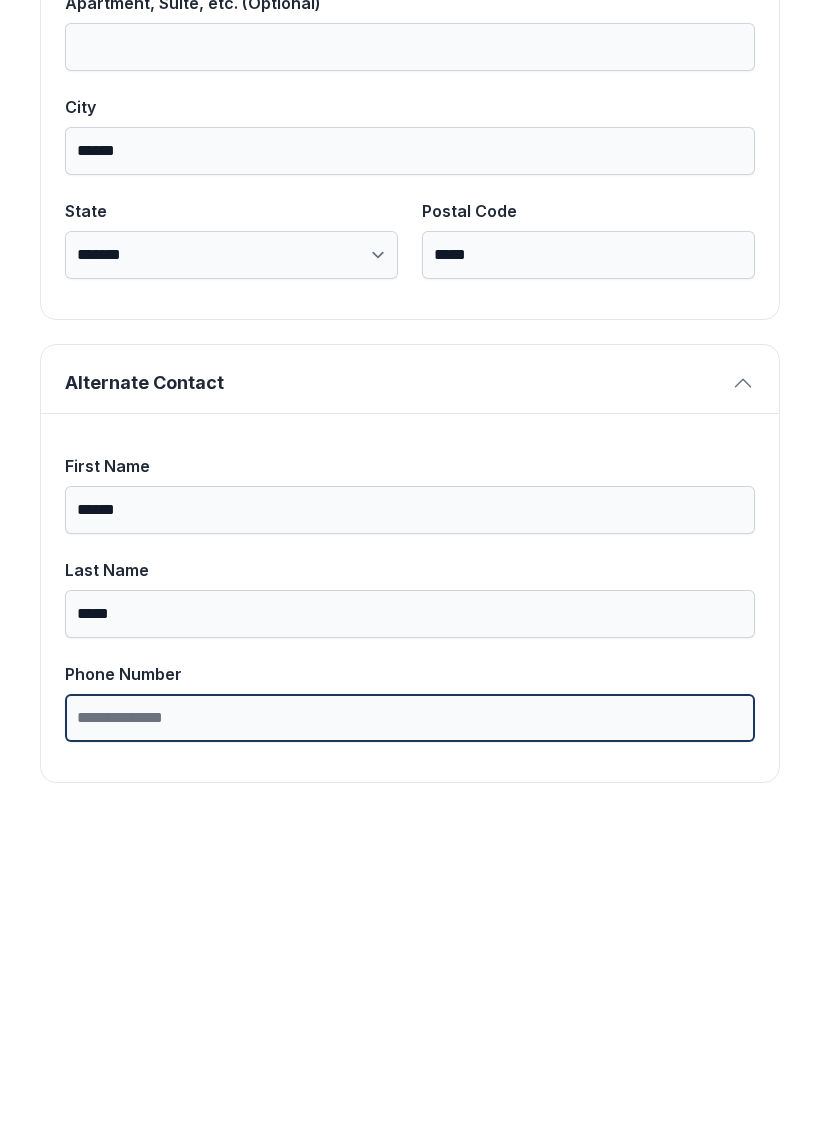 click on "Phone Number" at bounding box center [410, 1035] 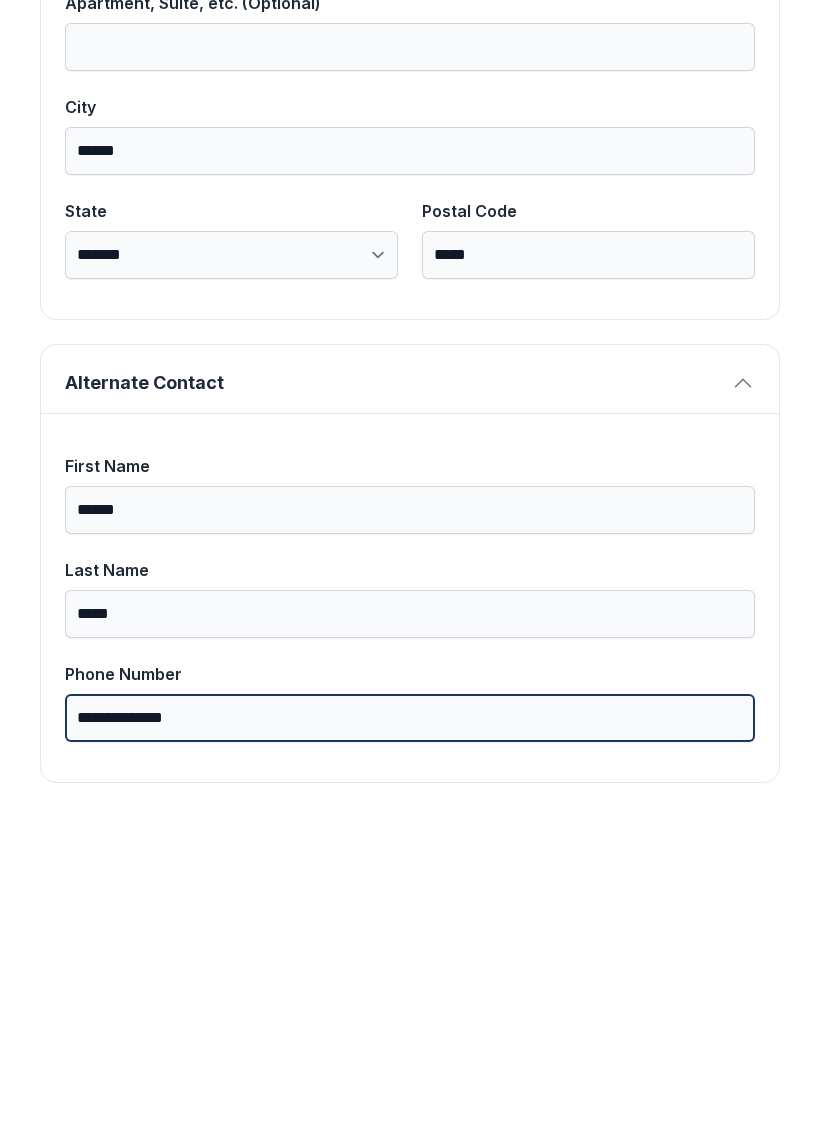 type on "**********" 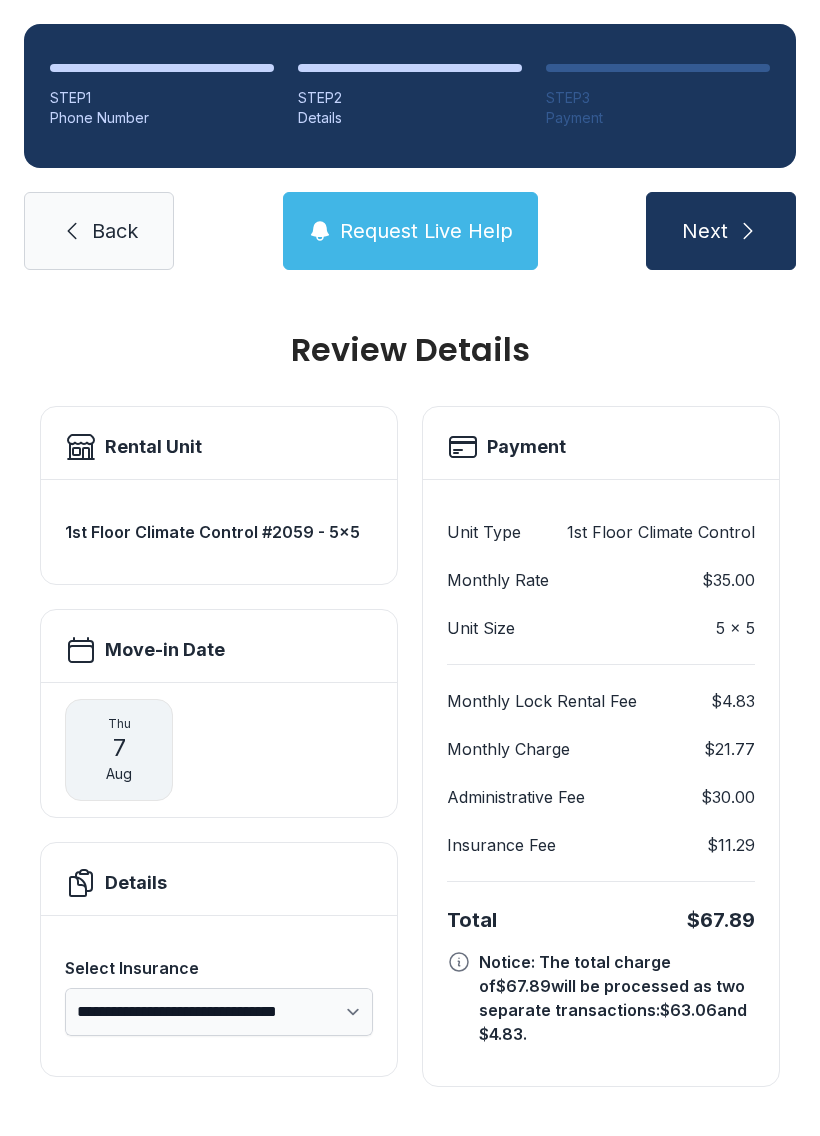 scroll, scrollTop: 0, scrollLeft: 0, axis: both 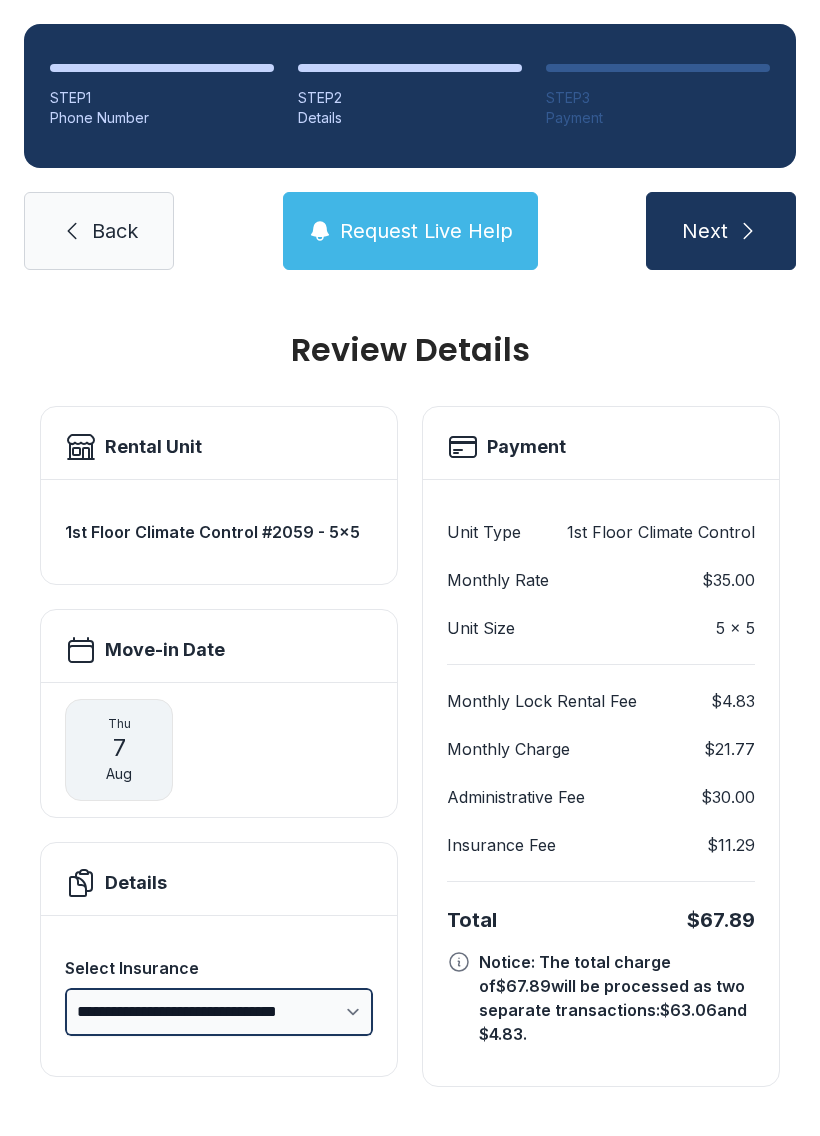 click on "**********" at bounding box center (219, 1012) 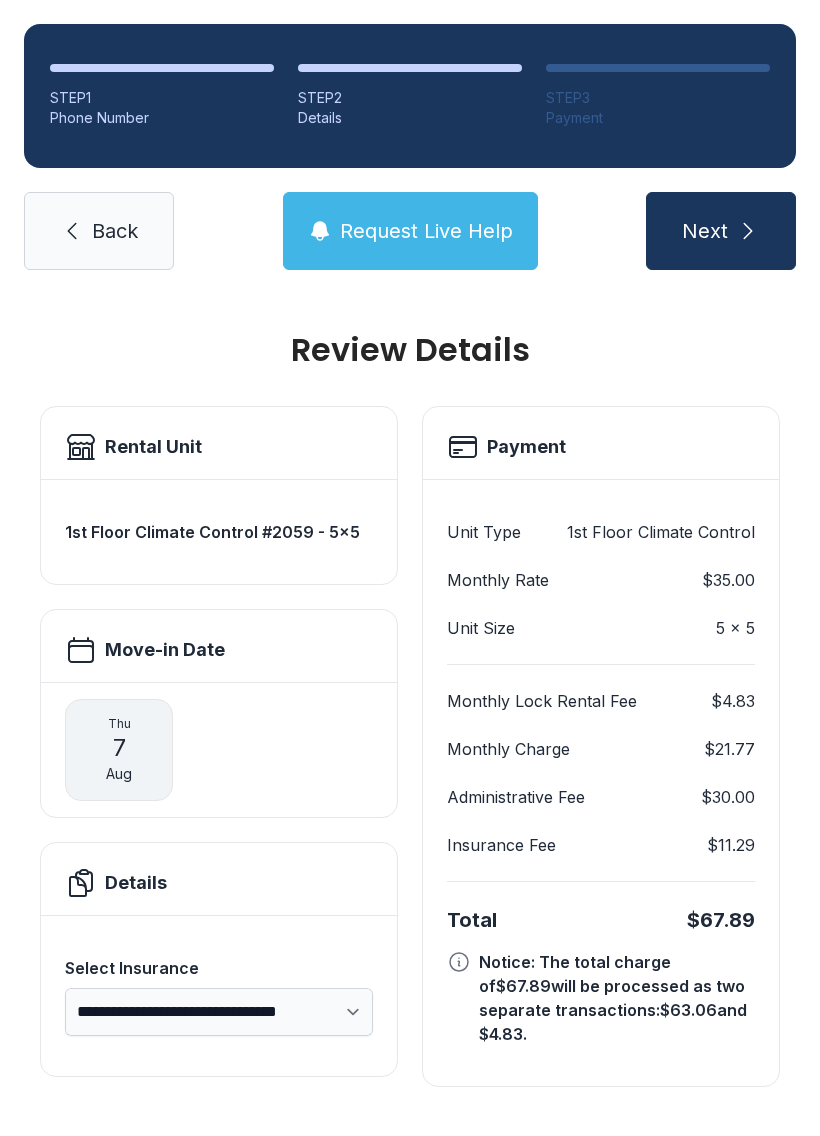 click on "Next" at bounding box center [721, 231] 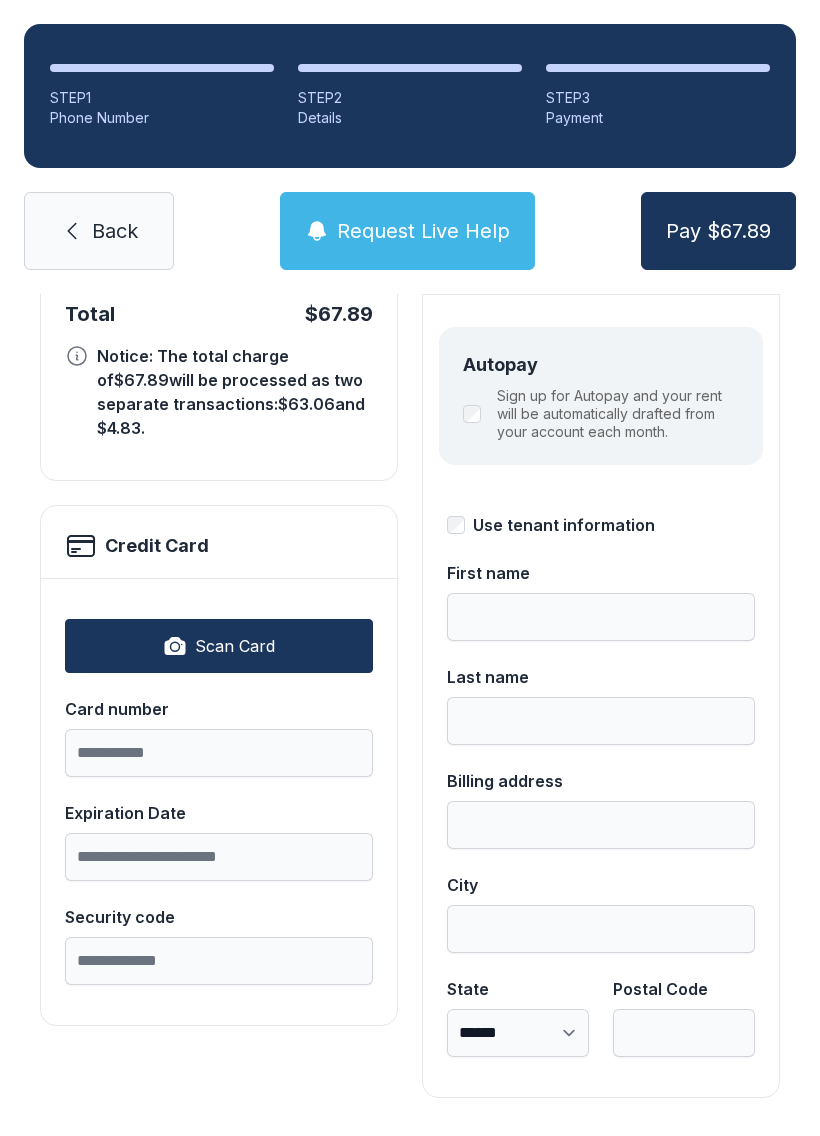 scroll, scrollTop: 218, scrollLeft: 0, axis: vertical 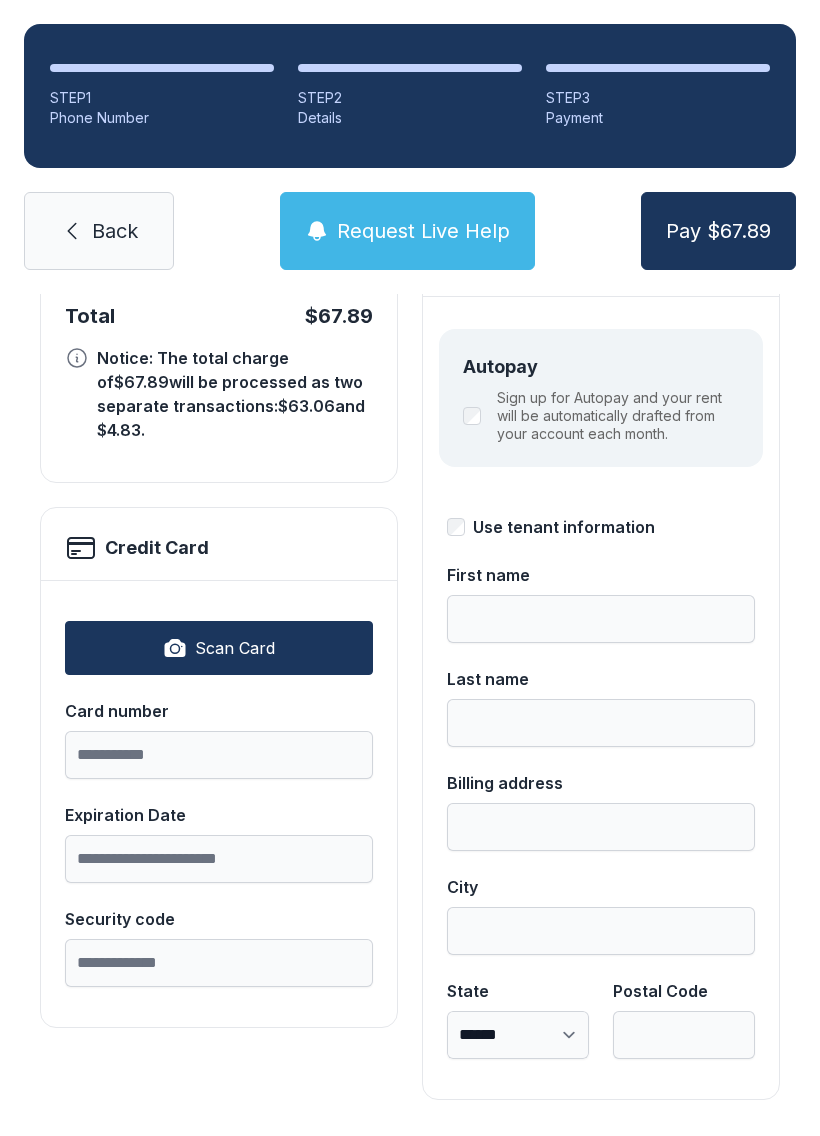 click on "Scan Card" at bounding box center [219, 648] 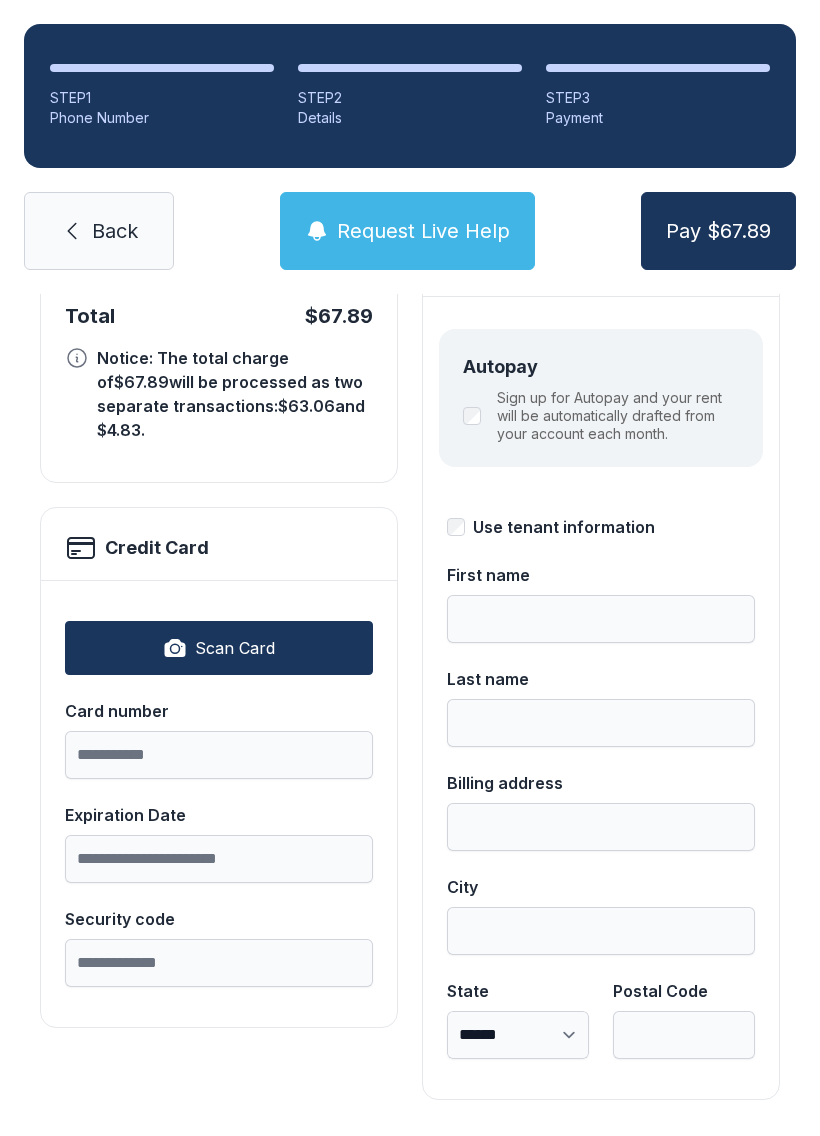 type on "**********" 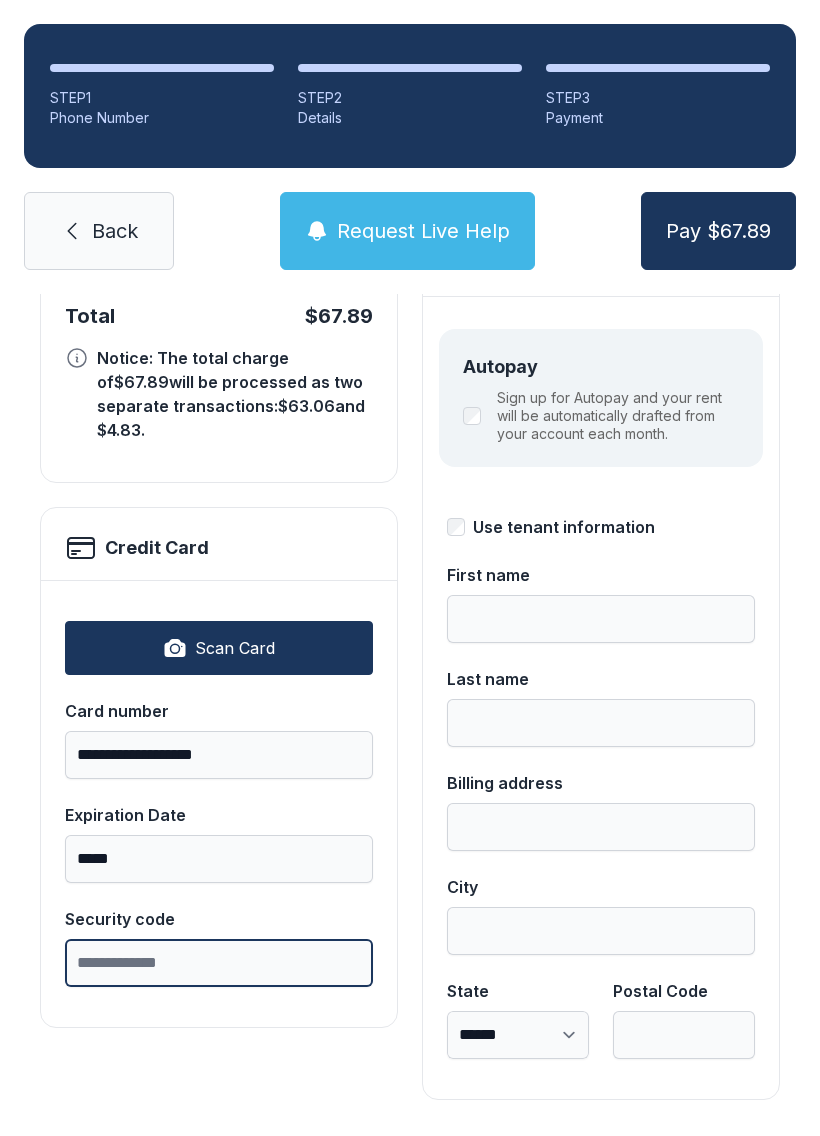 click on "Security code" at bounding box center (219, 963) 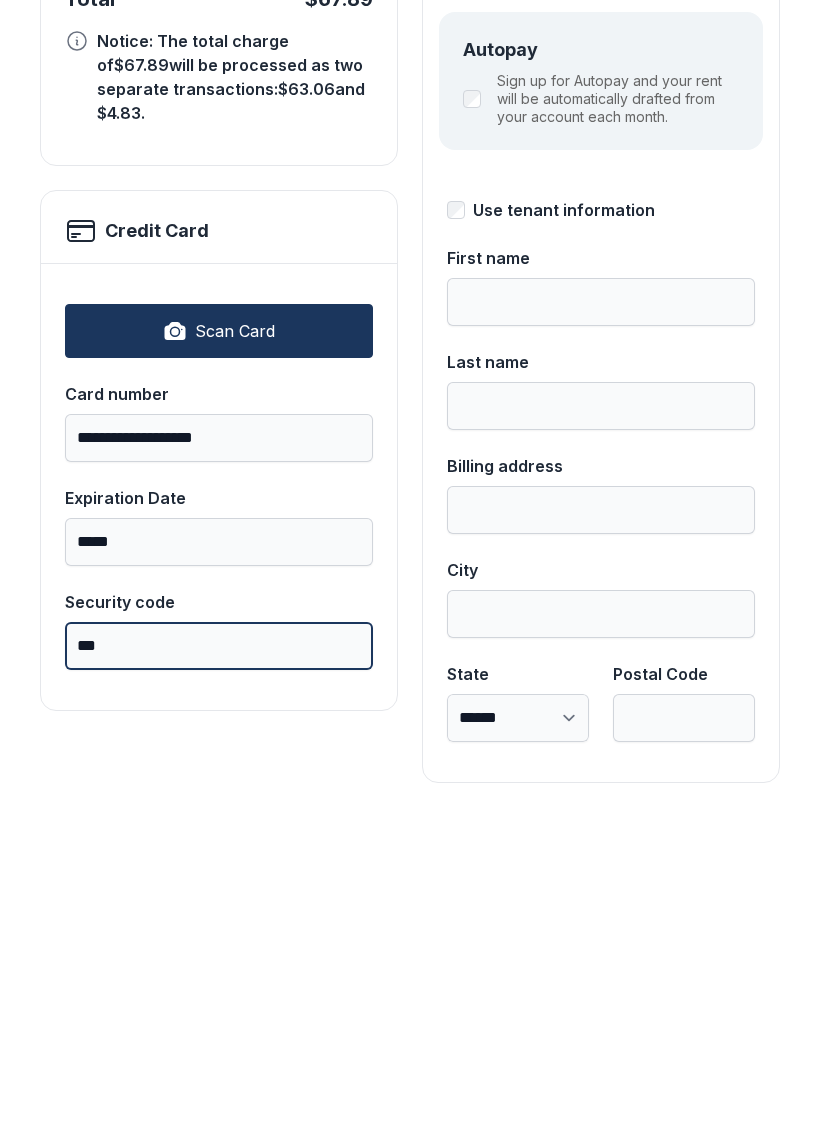 type on "***" 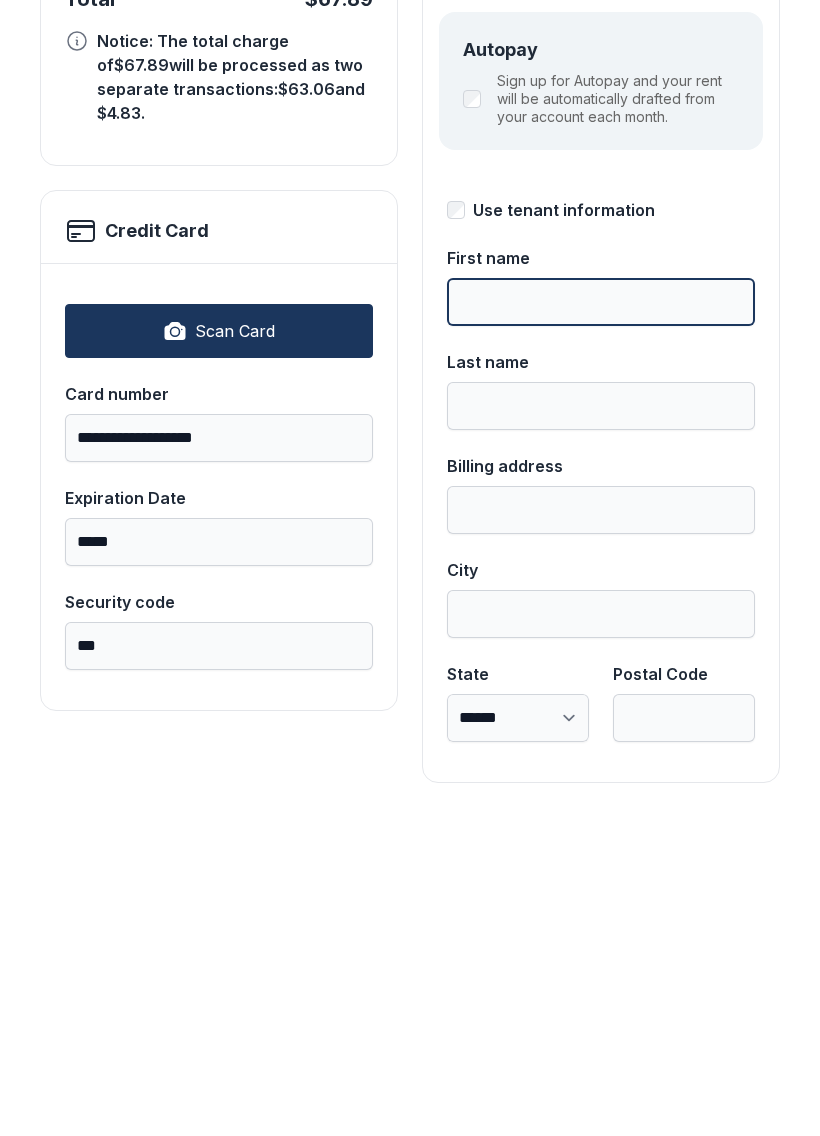 click on "First name" at bounding box center (601, 619) 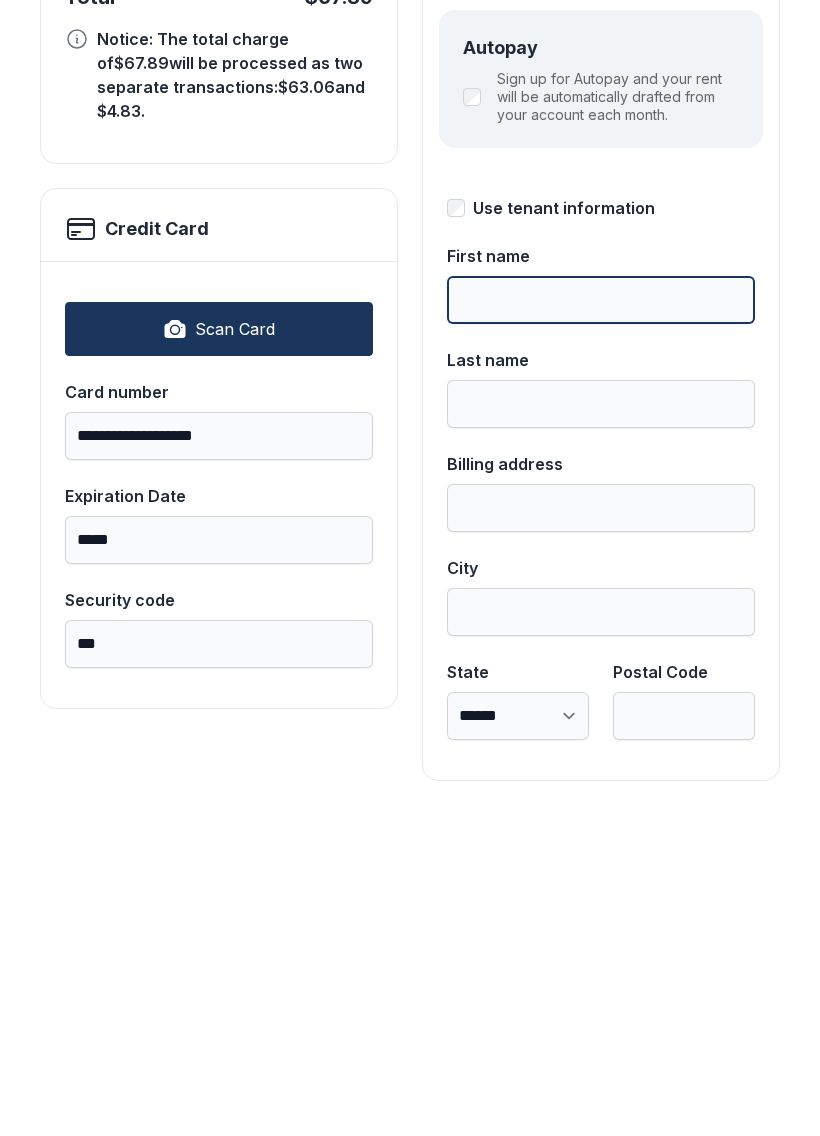 scroll, scrollTop: 218, scrollLeft: 0, axis: vertical 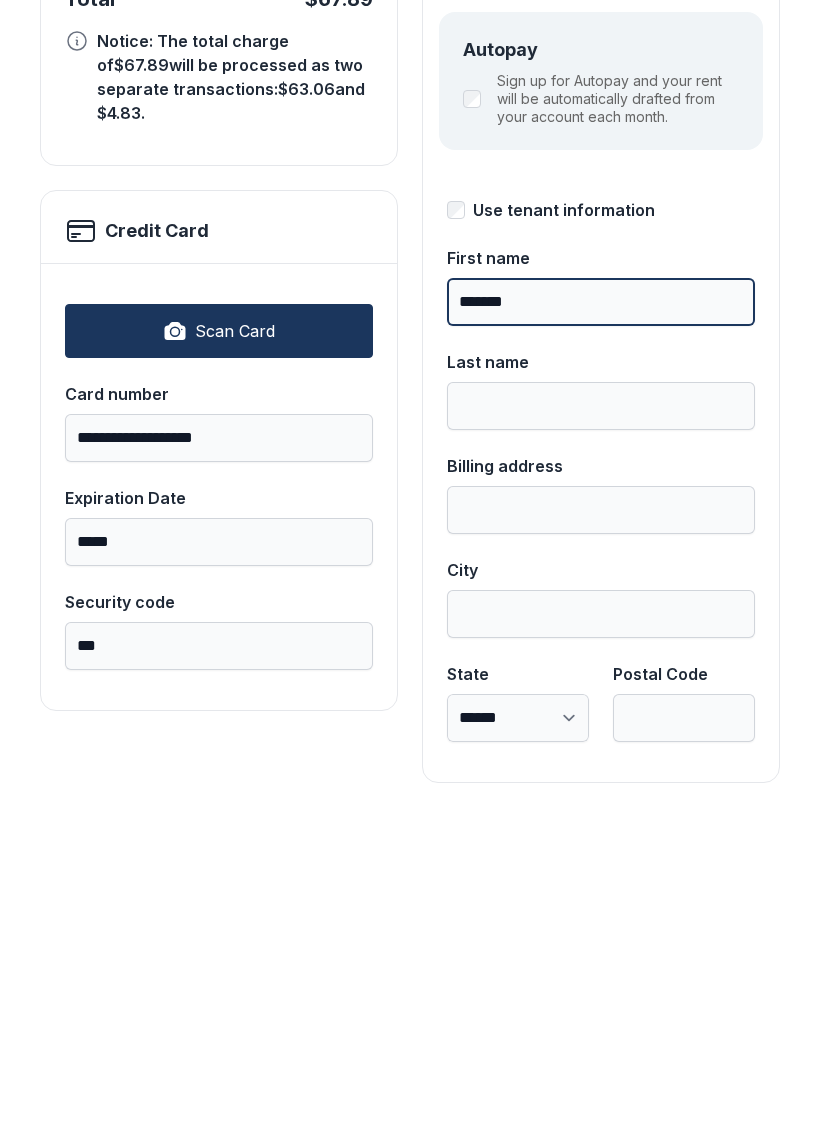 type on "*******" 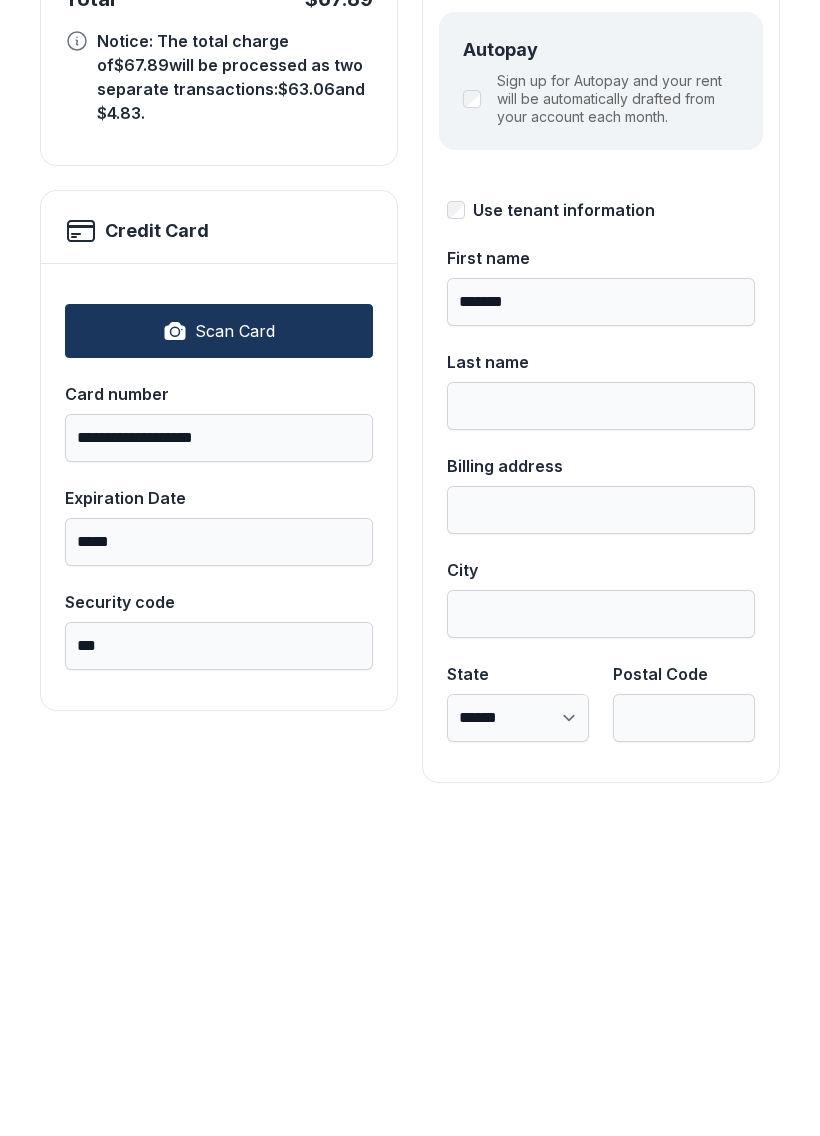 click on "Last name" at bounding box center (601, 679) 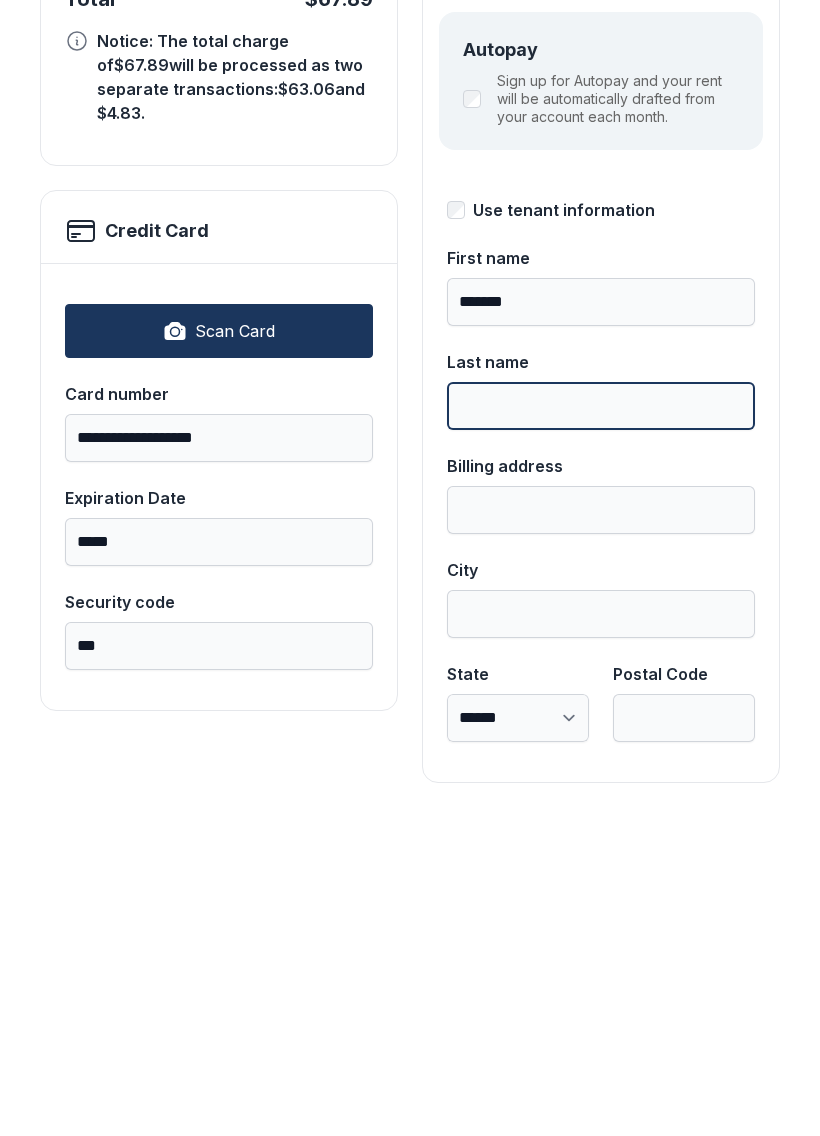 click on "Last name" at bounding box center (601, 723) 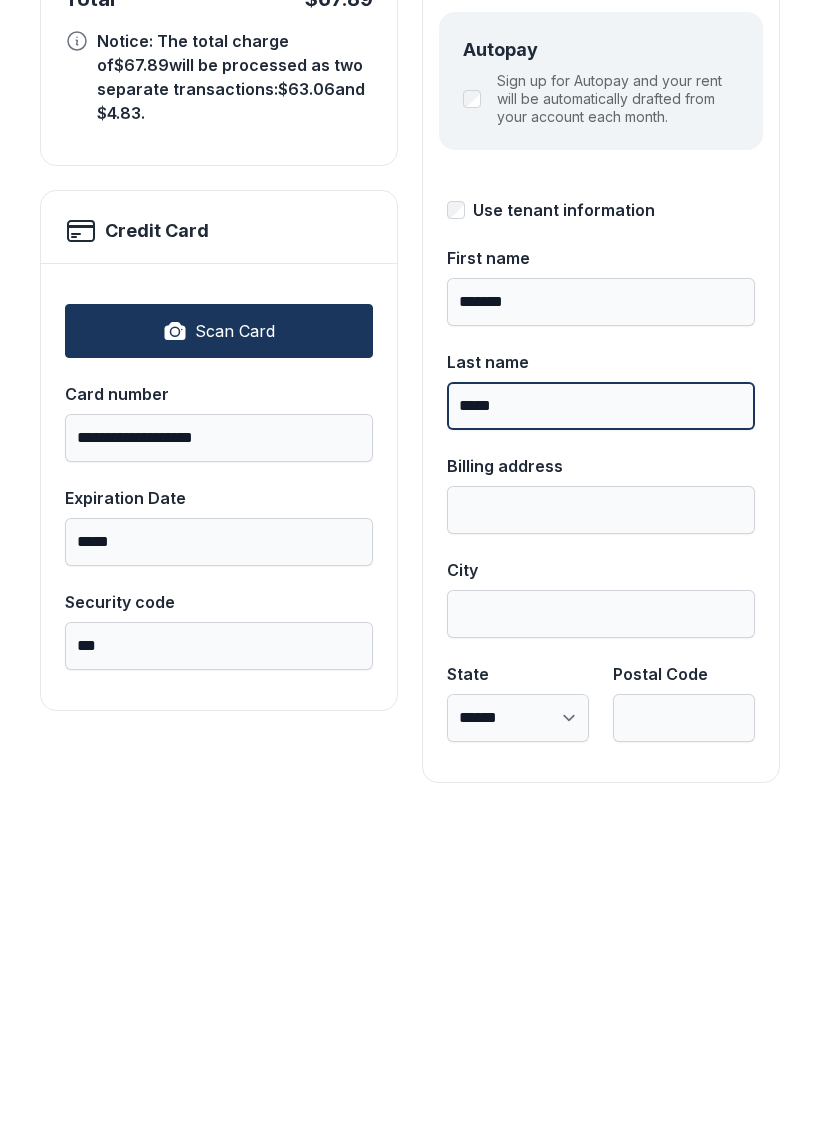 type on "*****" 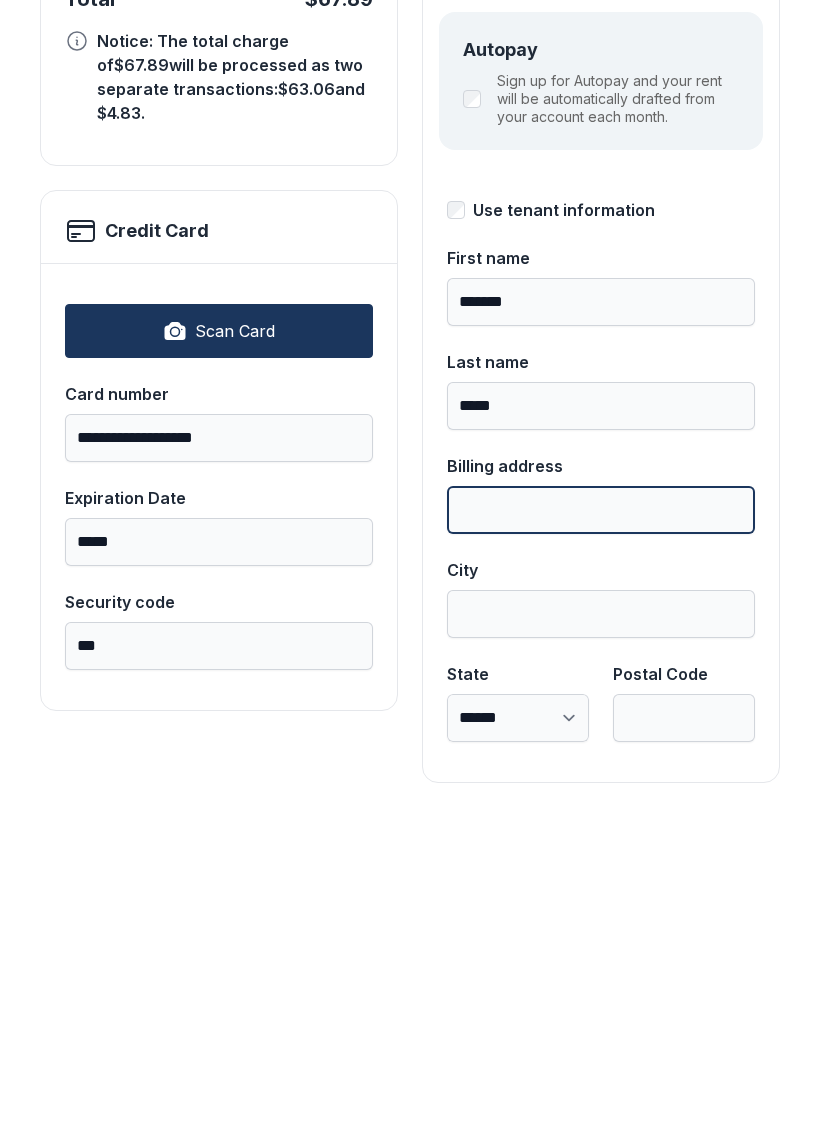 click on "Billing address" at bounding box center [601, 827] 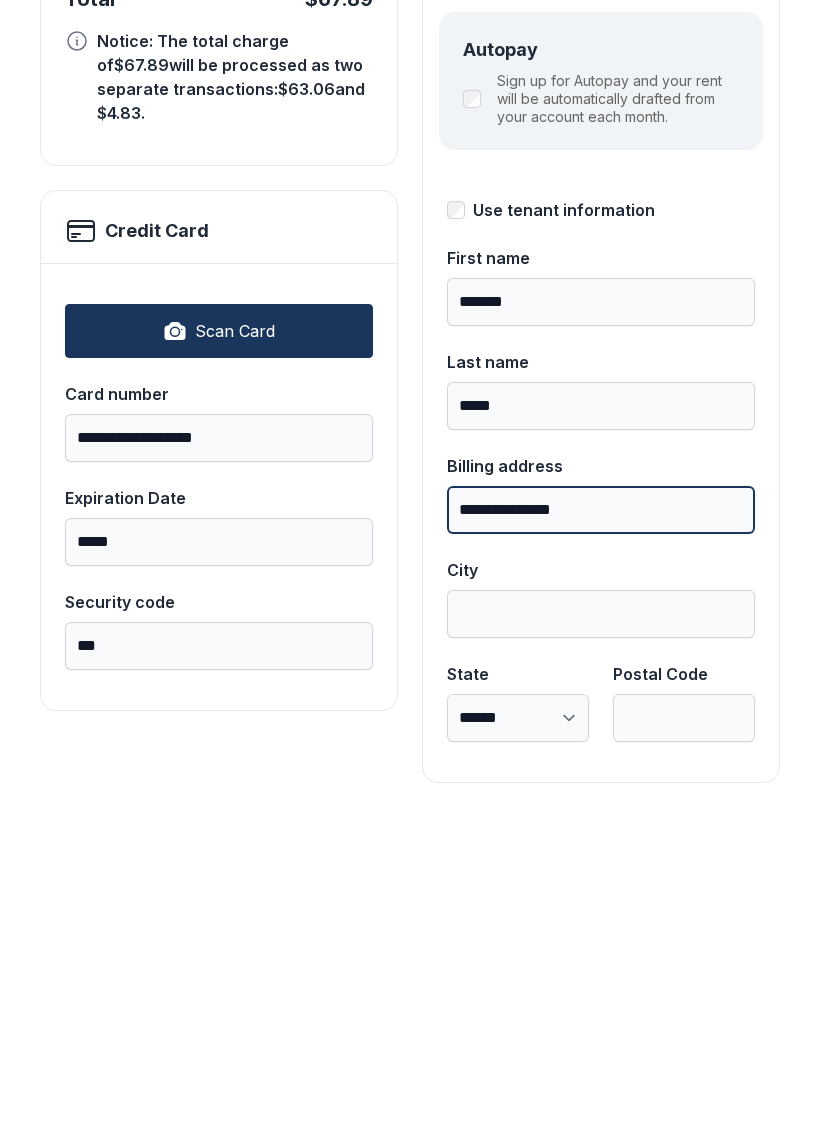 type on "**********" 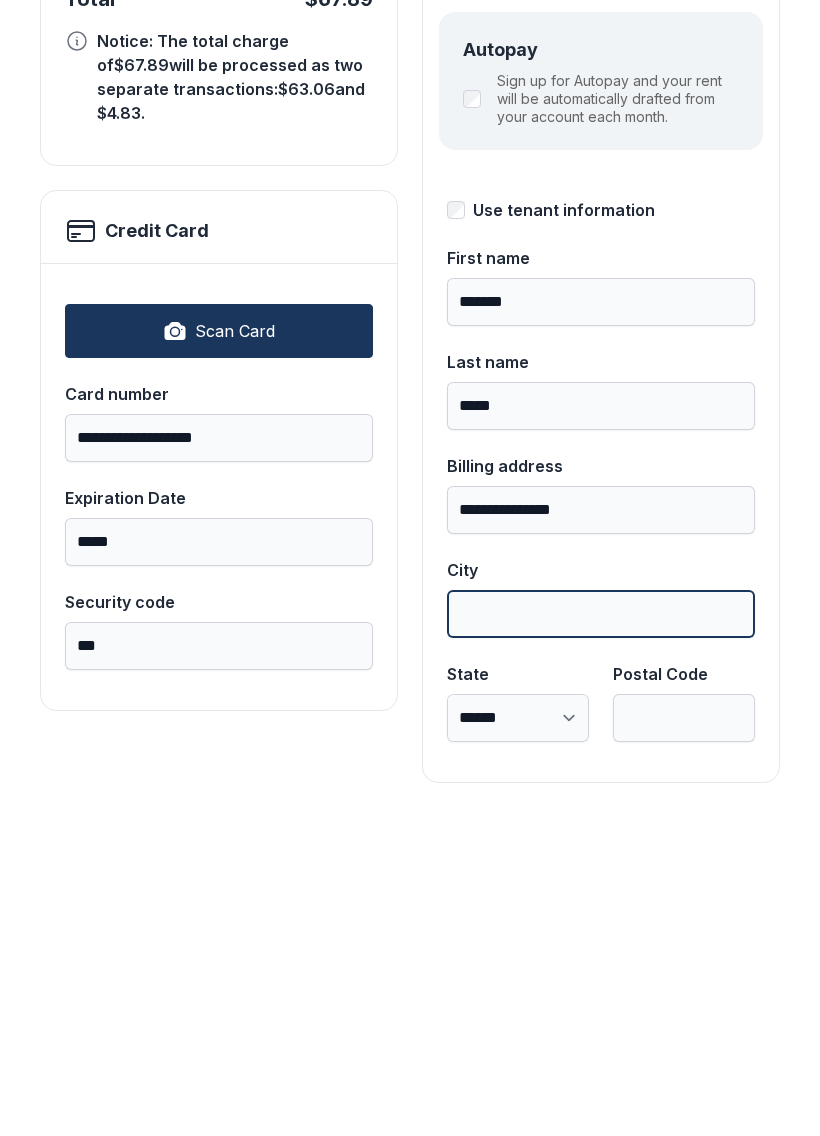click on "City" at bounding box center (601, 931) 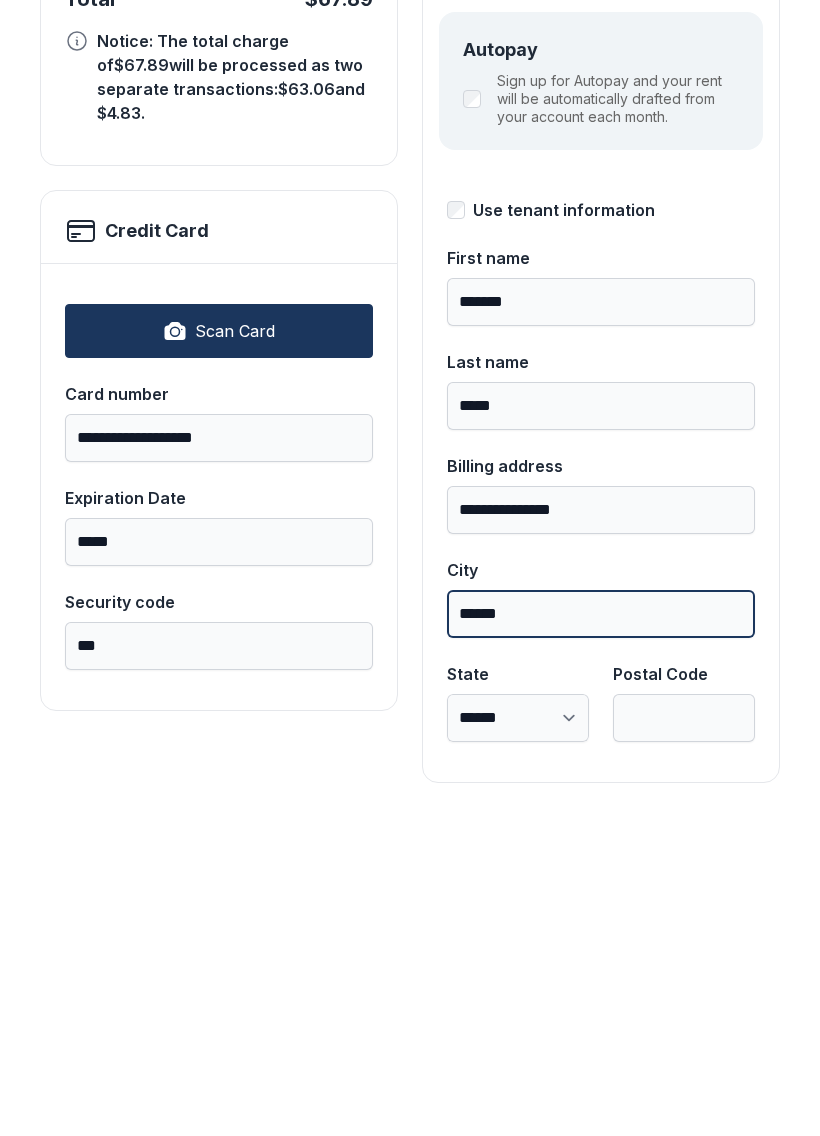 type on "******" 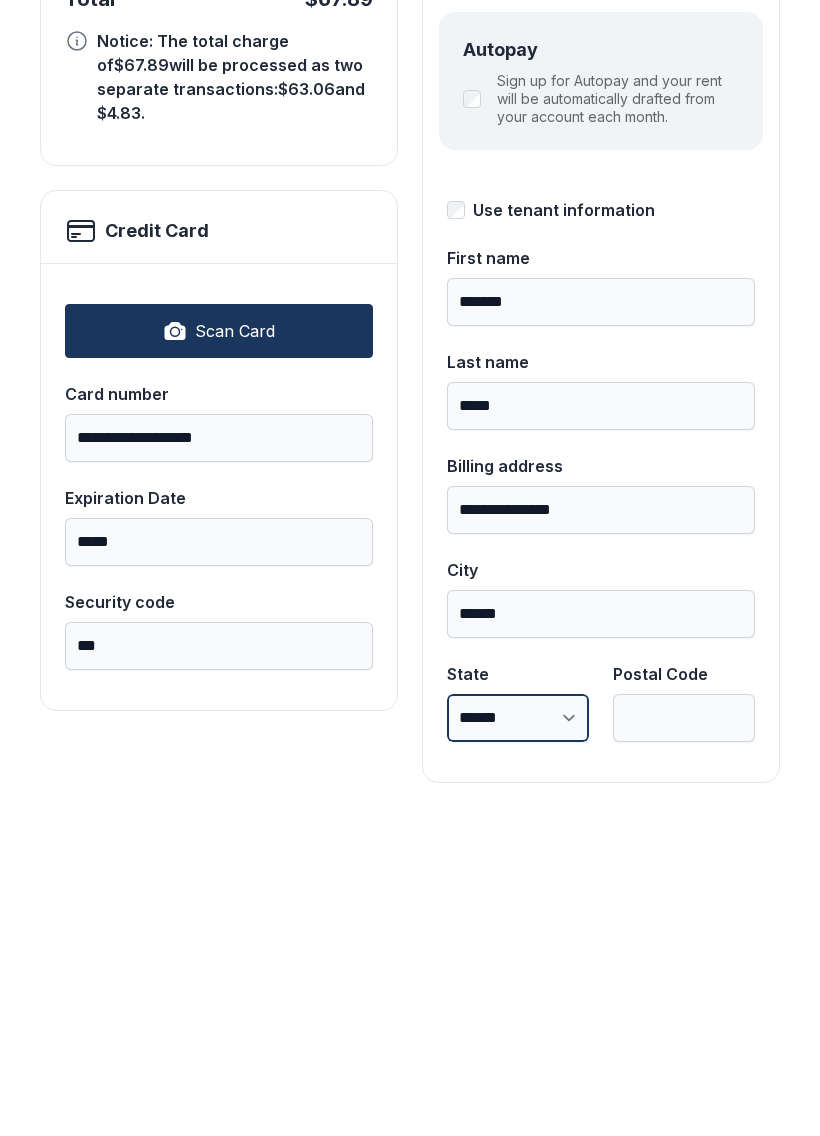 click on "**********" at bounding box center [518, 1035] 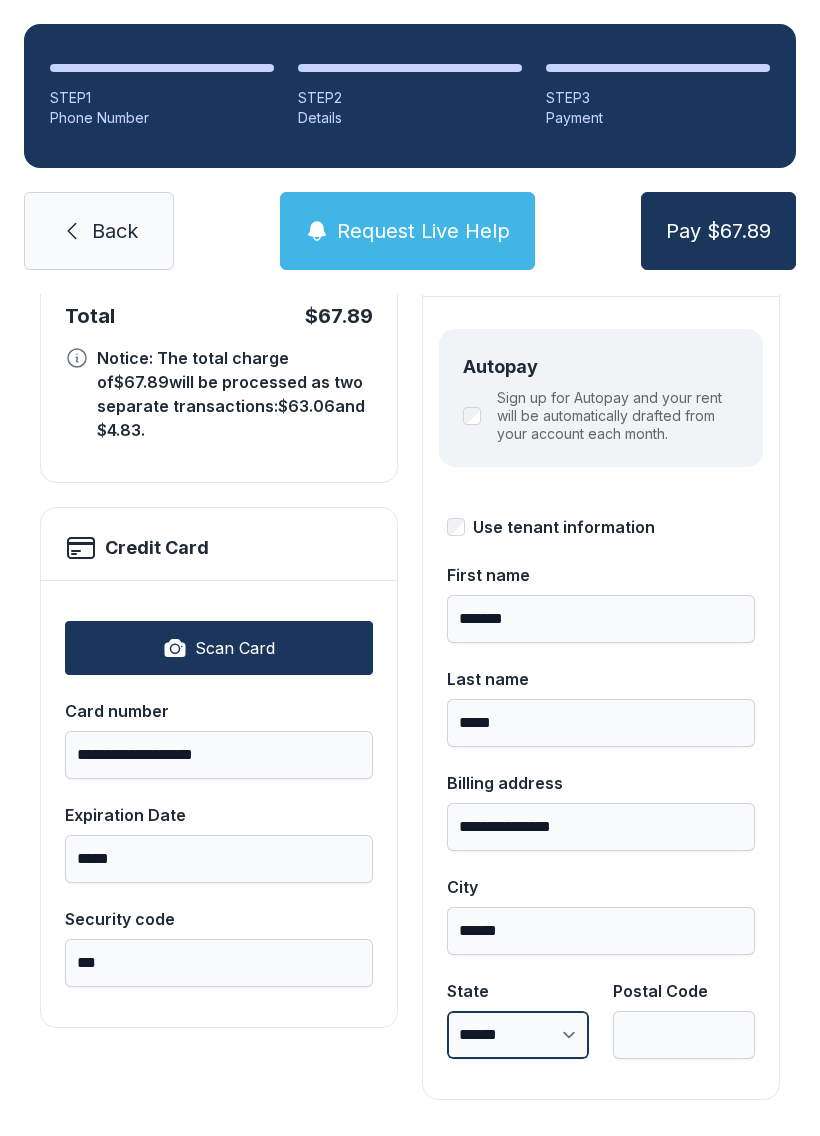 select on "**" 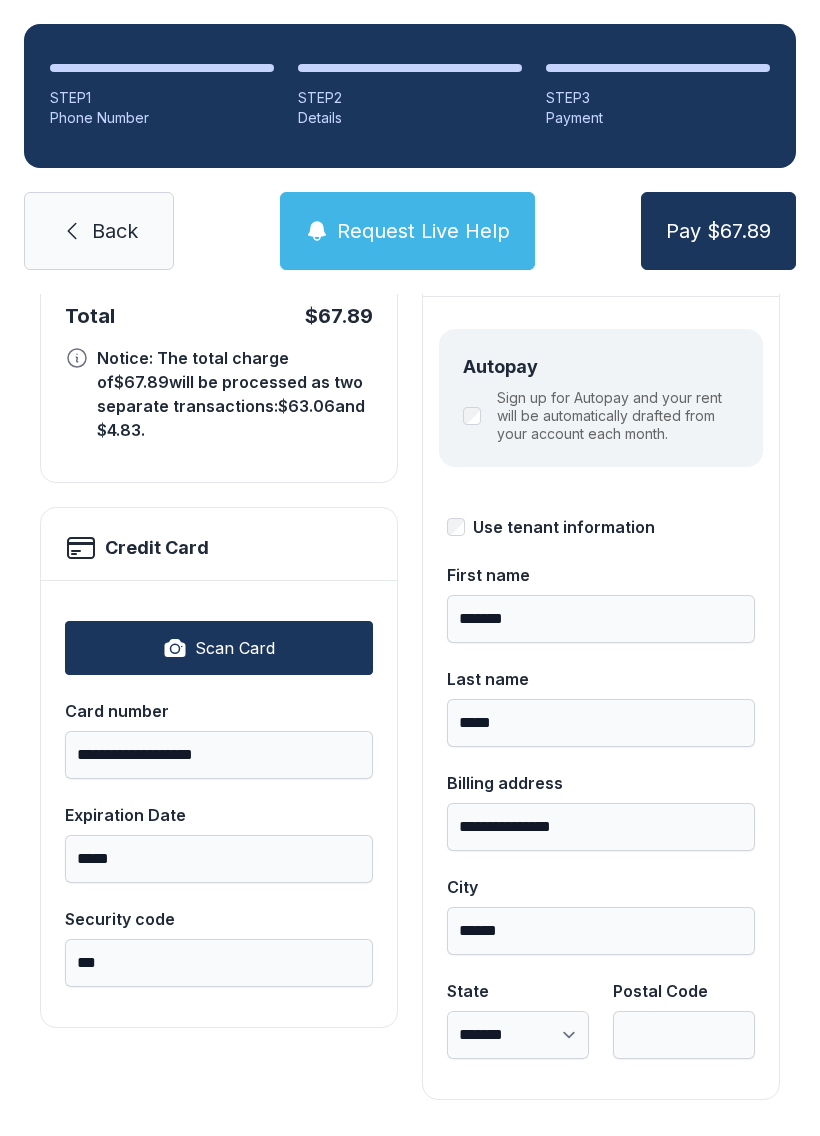 click on "Postal Code" at bounding box center [684, 1035] 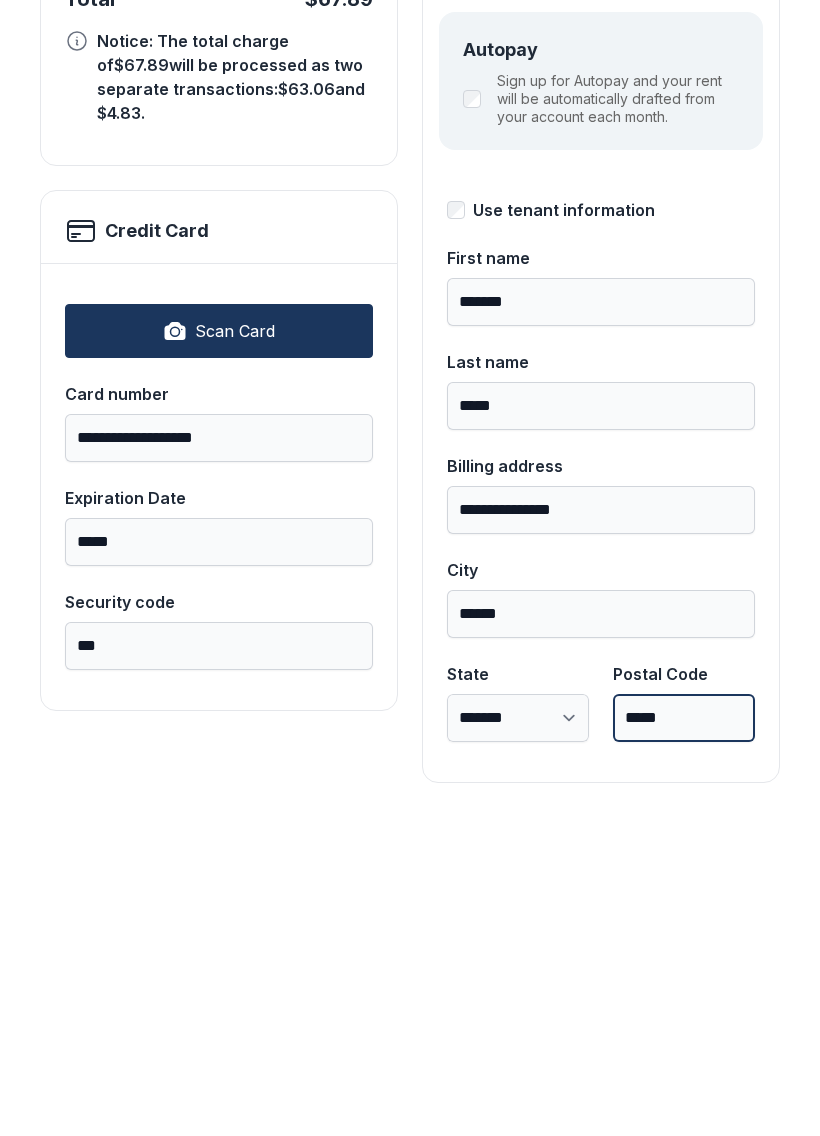 type on "*****" 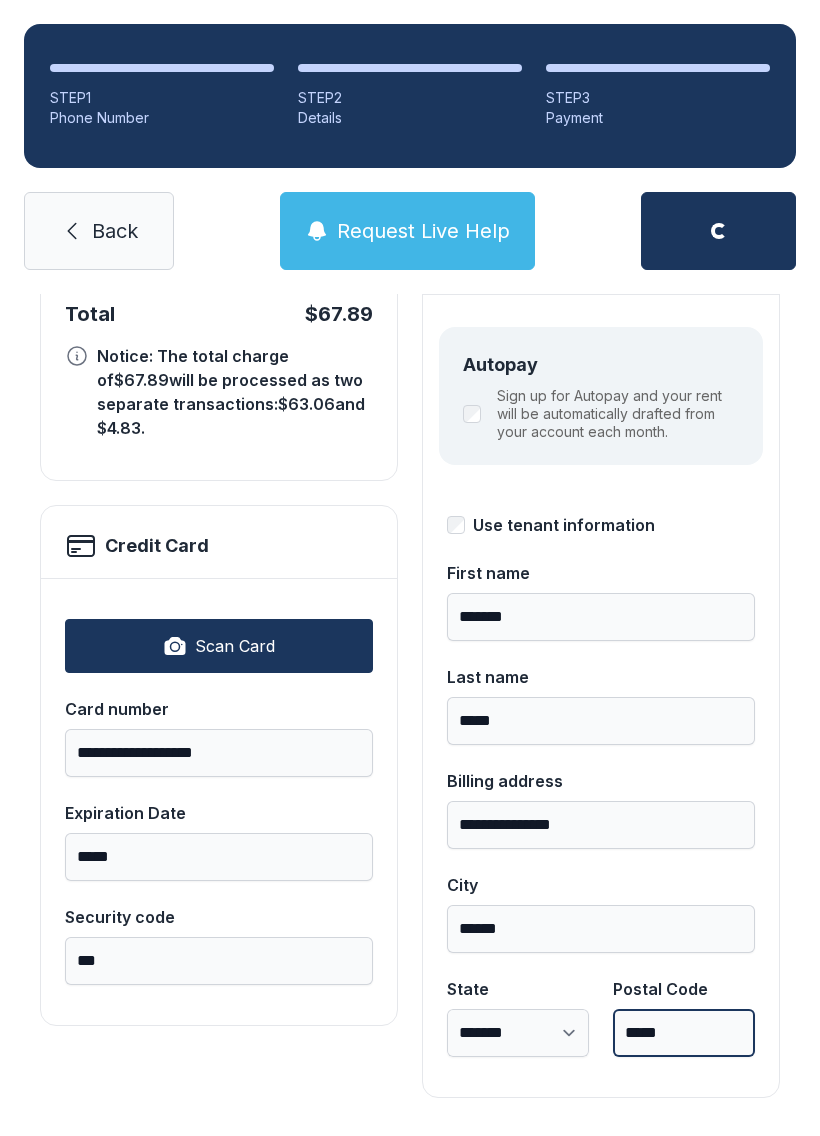 scroll, scrollTop: 218, scrollLeft: 0, axis: vertical 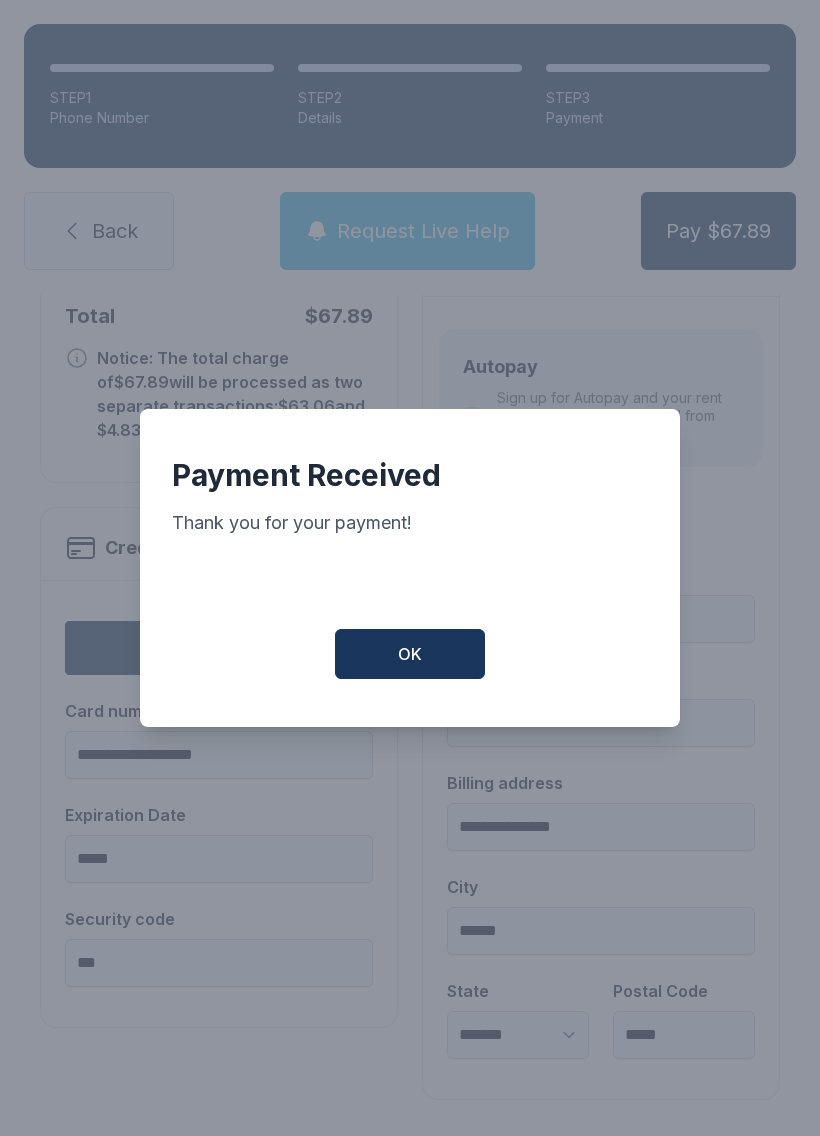 click on "OK" at bounding box center (410, 654) 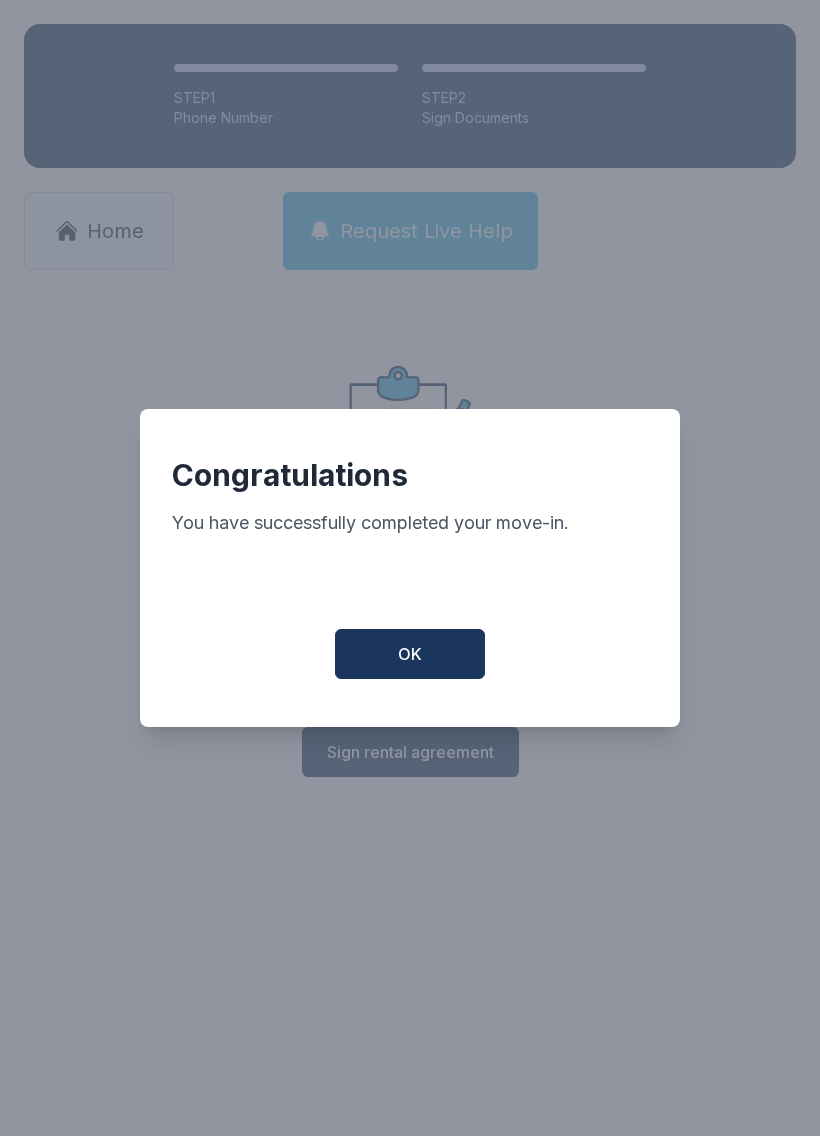 click on "OK" at bounding box center (410, 654) 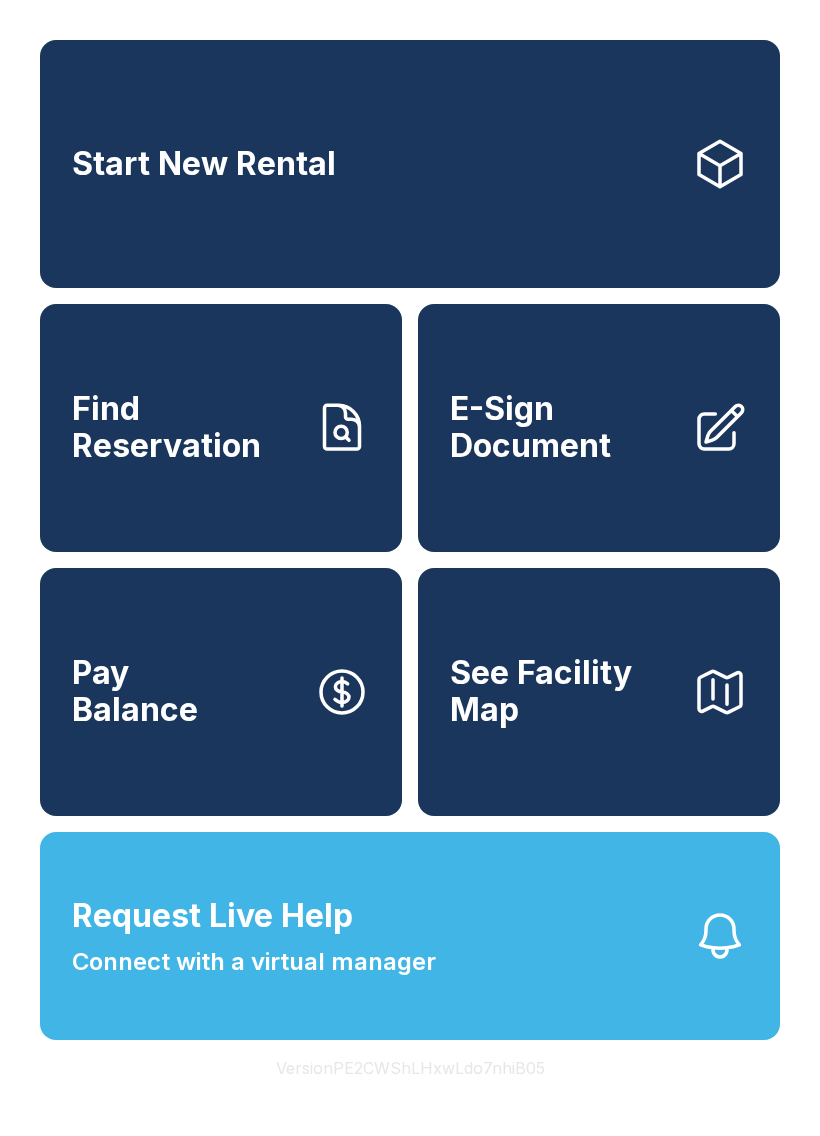 click on "Request Live Help Connect with a virtual manager" at bounding box center (410, 936) 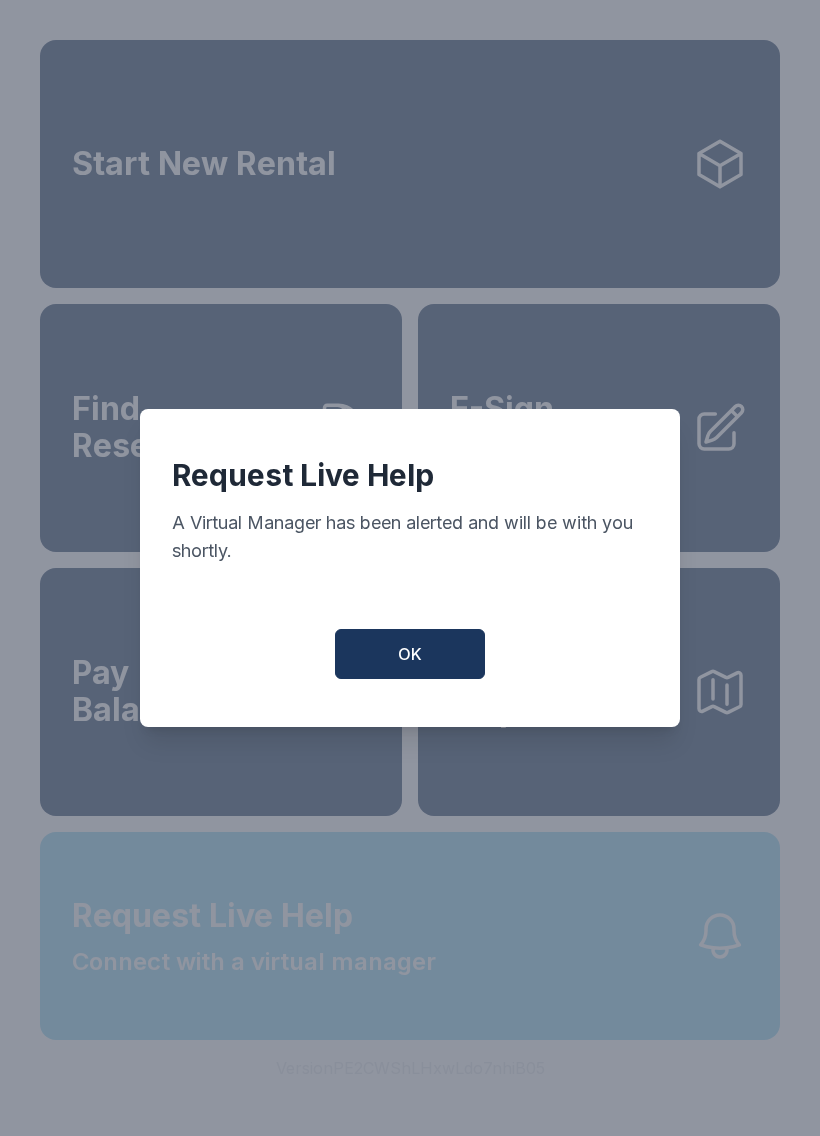 click on "OK" at bounding box center (410, 654) 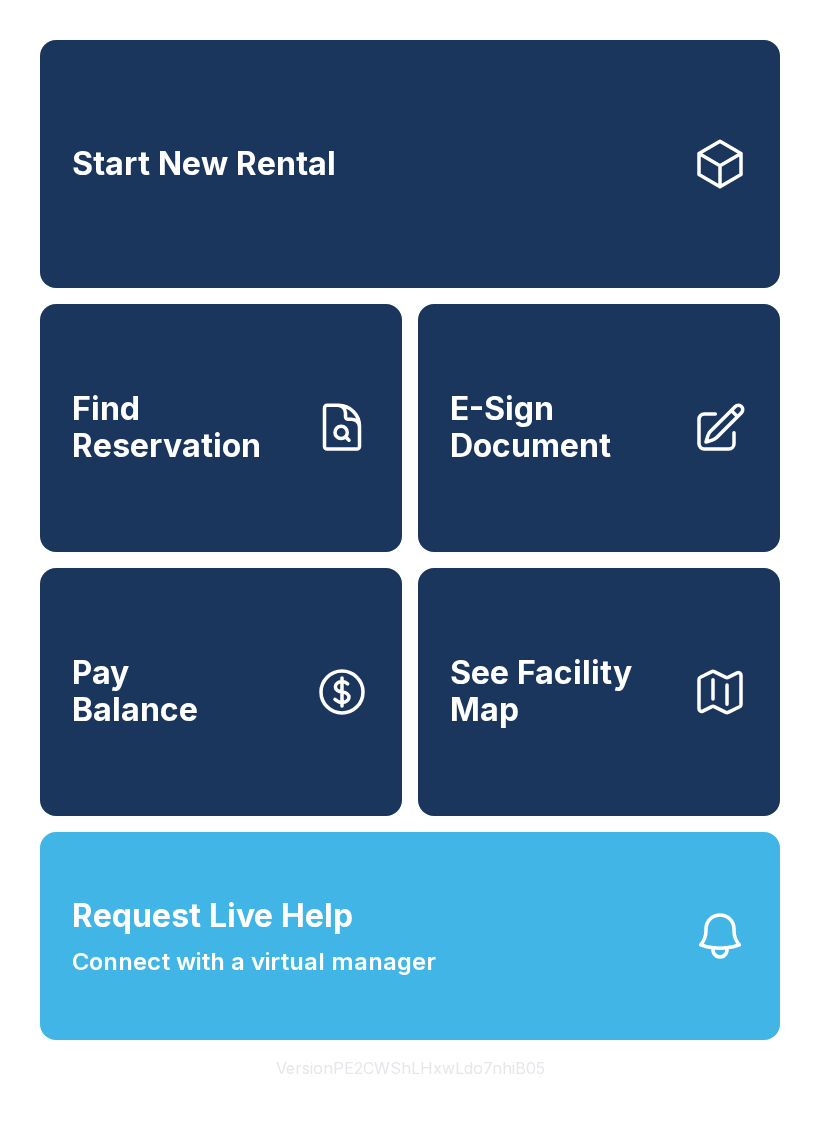 click on "Request Live Help Connect with a virtual manager" at bounding box center [410, 936] 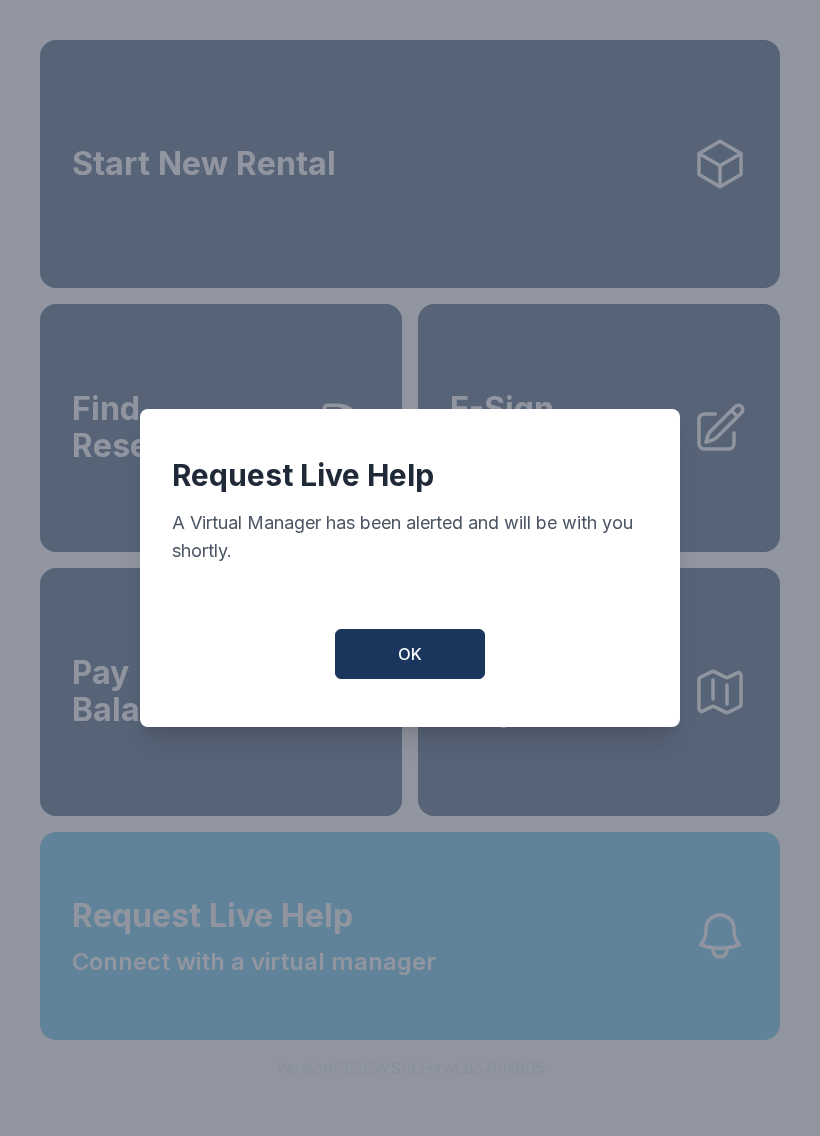 click on "OK" at bounding box center (410, 654) 